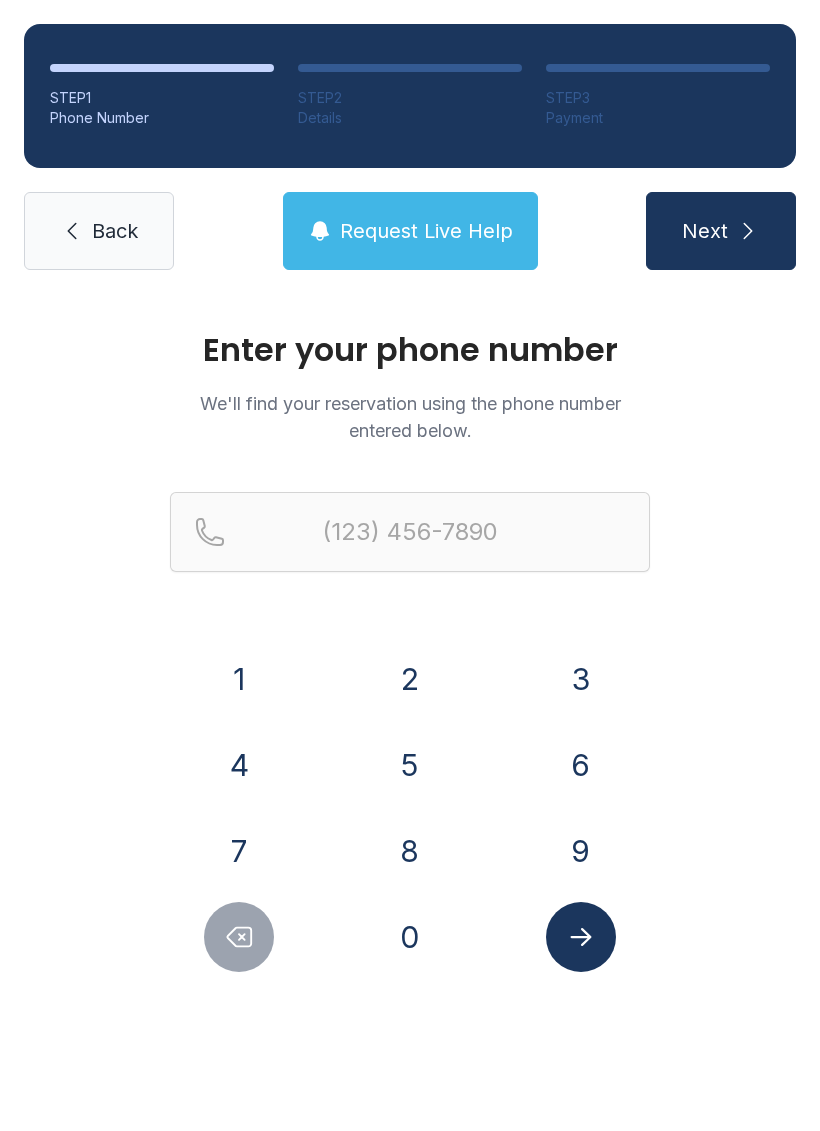 scroll, scrollTop: 0, scrollLeft: 0, axis: both 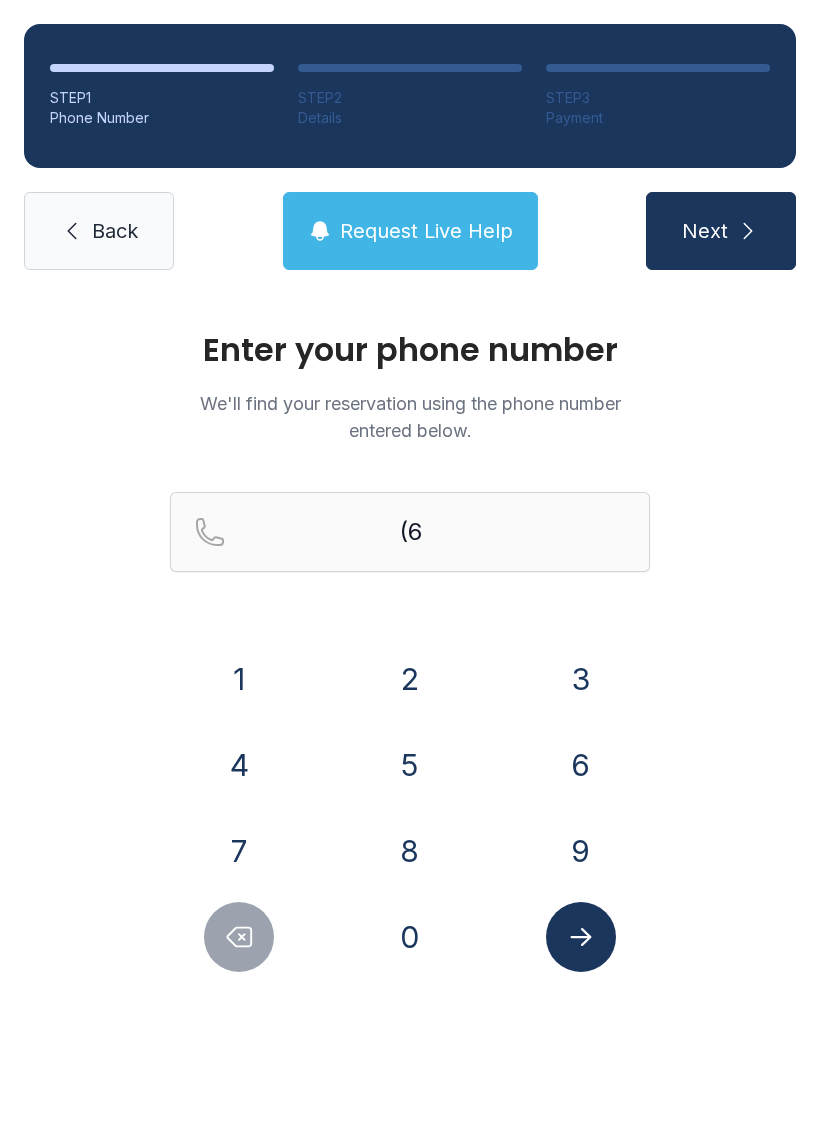 click on "8" at bounding box center [410, 851] 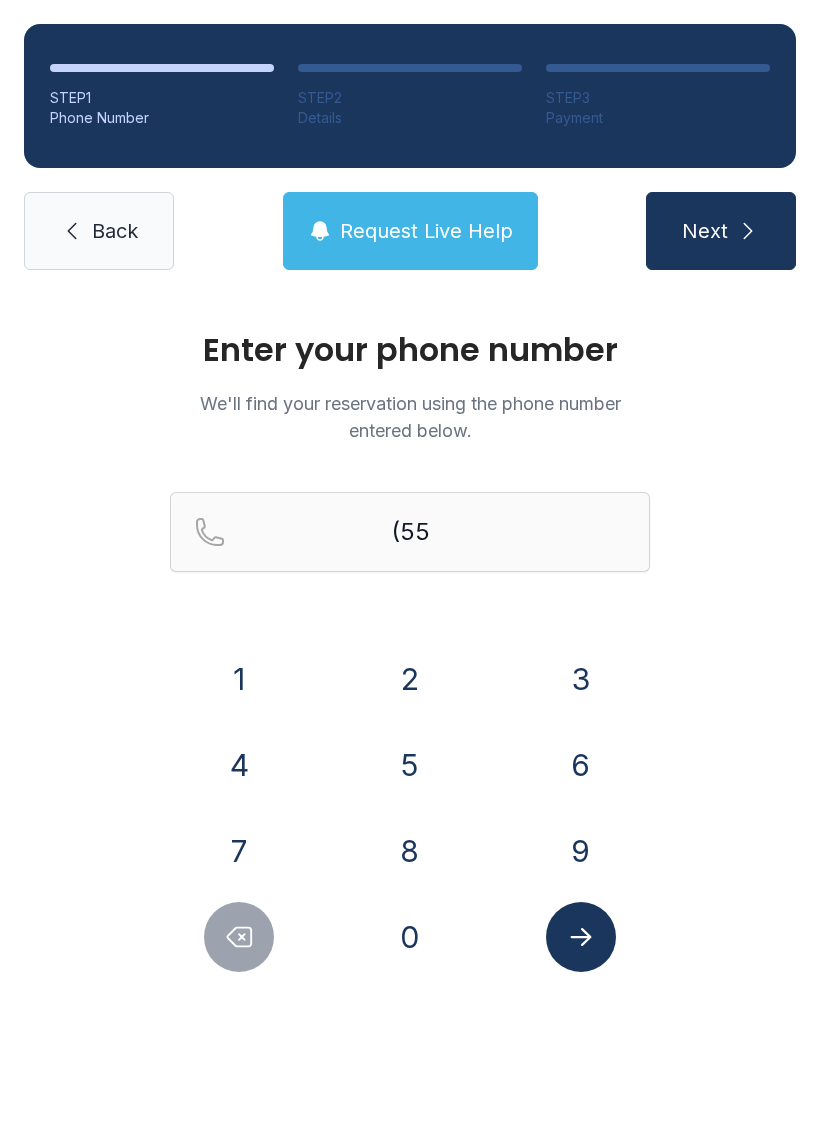 click on "9" at bounding box center [581, 851] 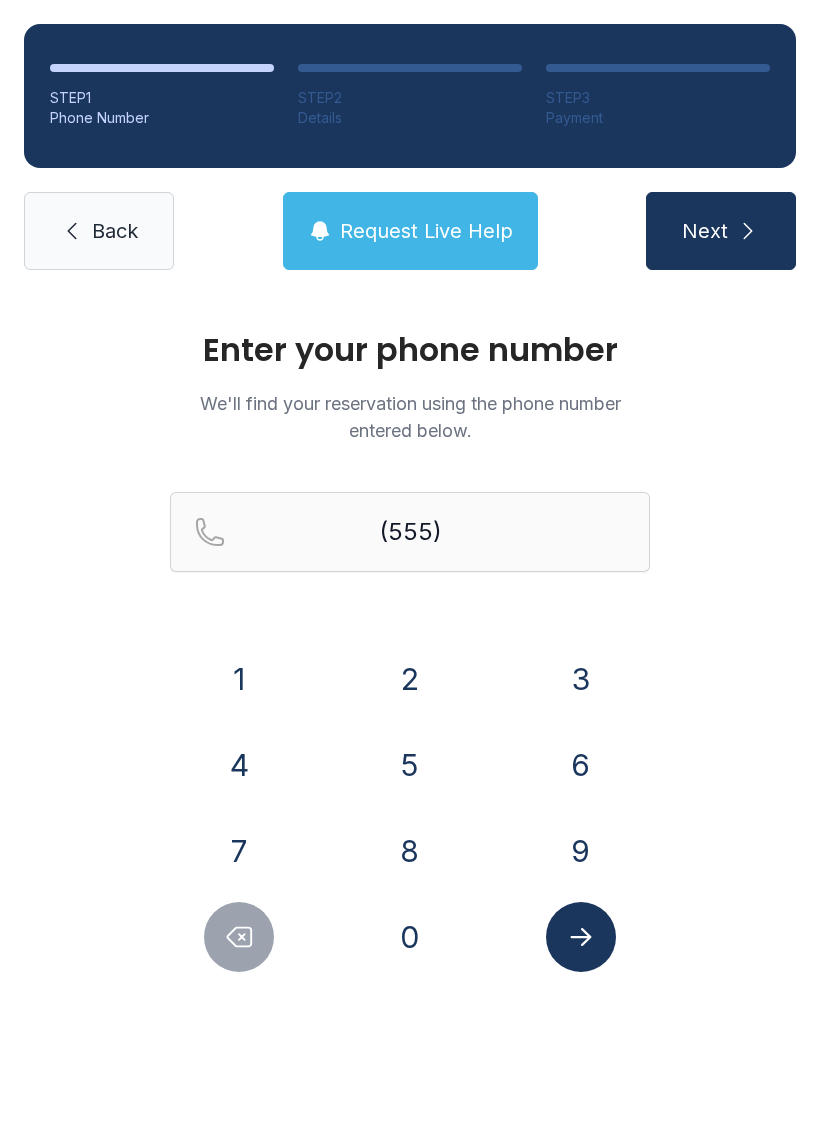 click on "4" at bounding box center [239, 765] 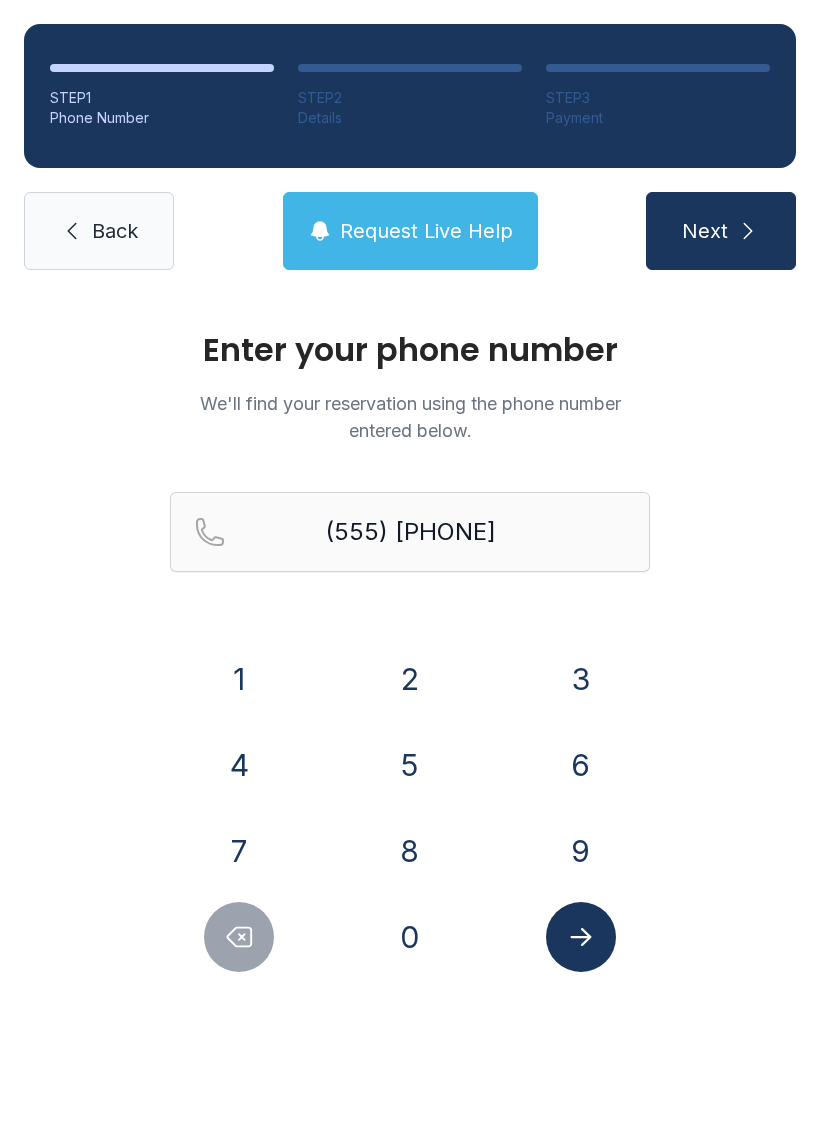 click on "1 2 3 4 5 6 7 8 9 0" at bounding box center [410, 808] 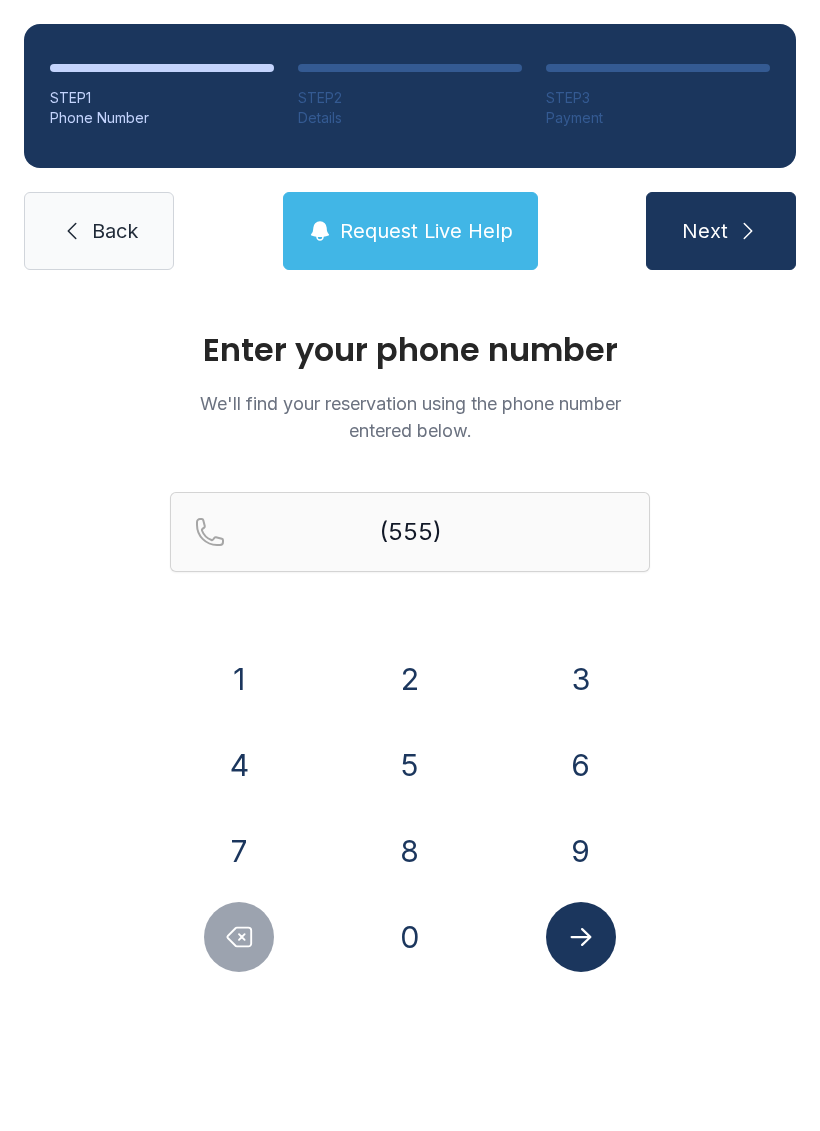 click on "7" at bounding box center [239, 851] 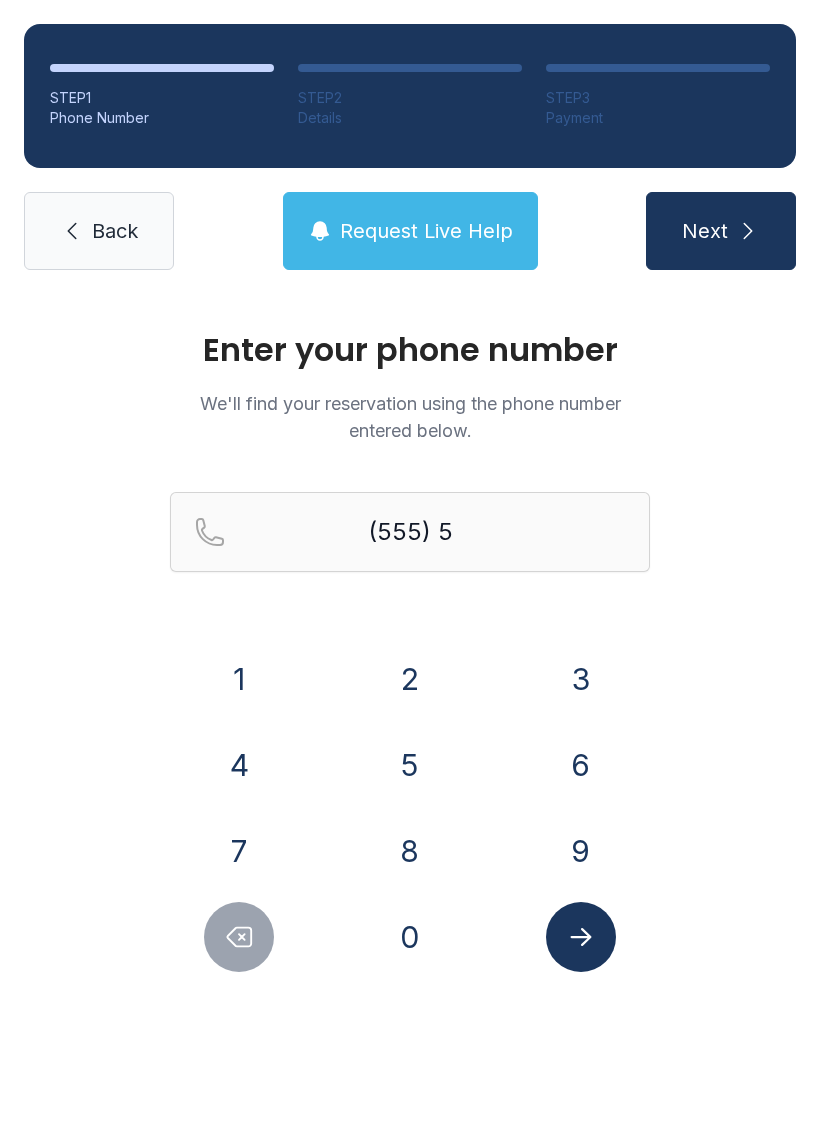 click on "7" at bounding box center (239, 851) 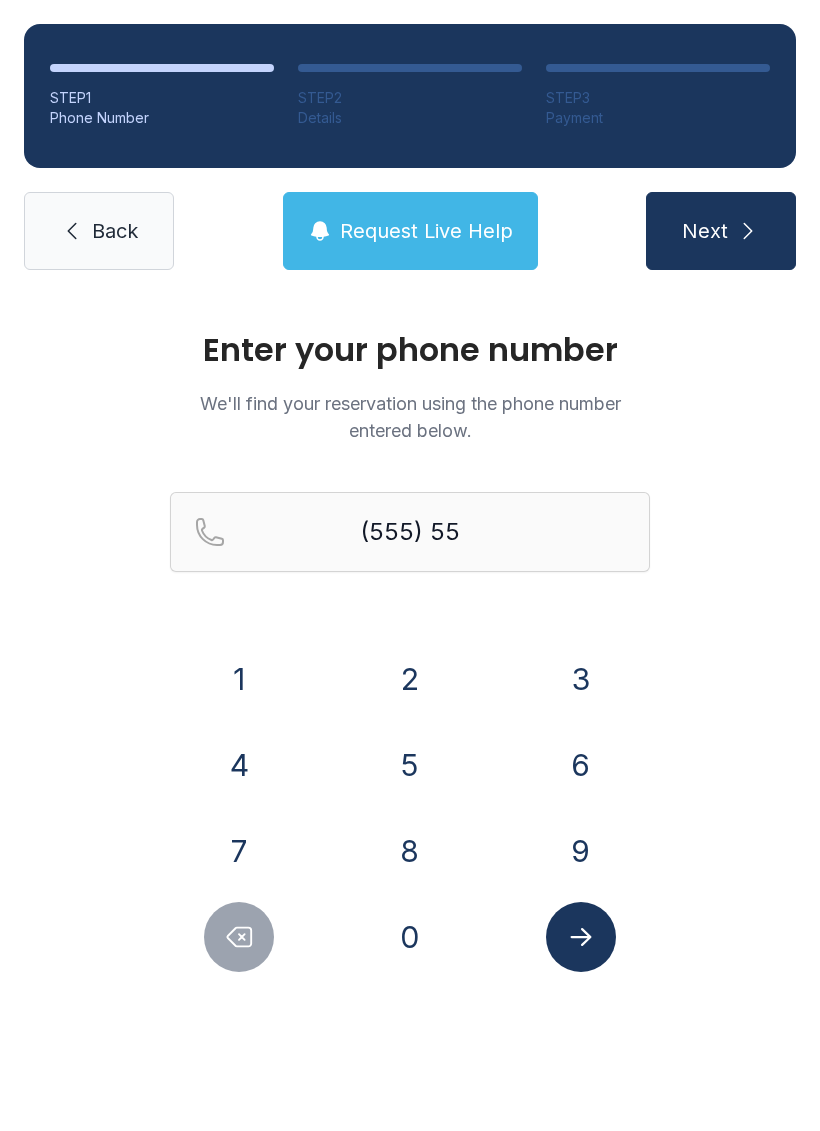 click on "7" at bounding box center [239, 851] 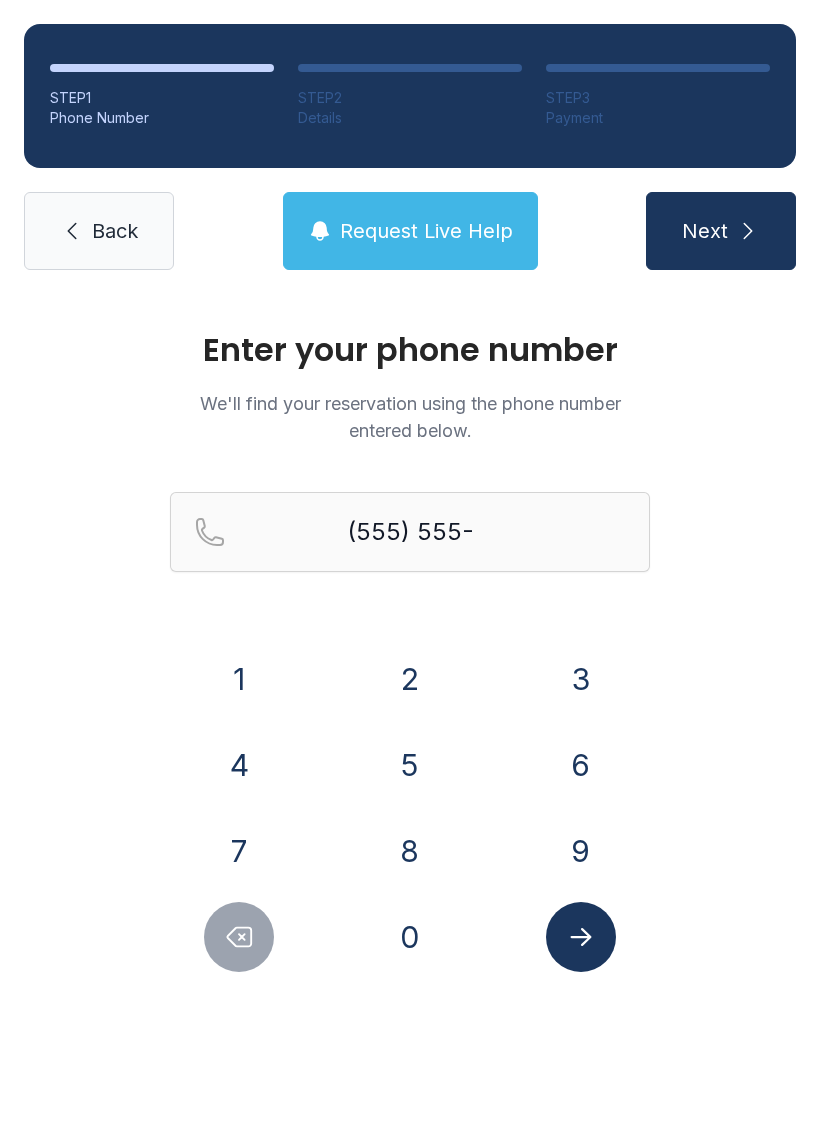 click on "8" at bounding box center (410, 851) 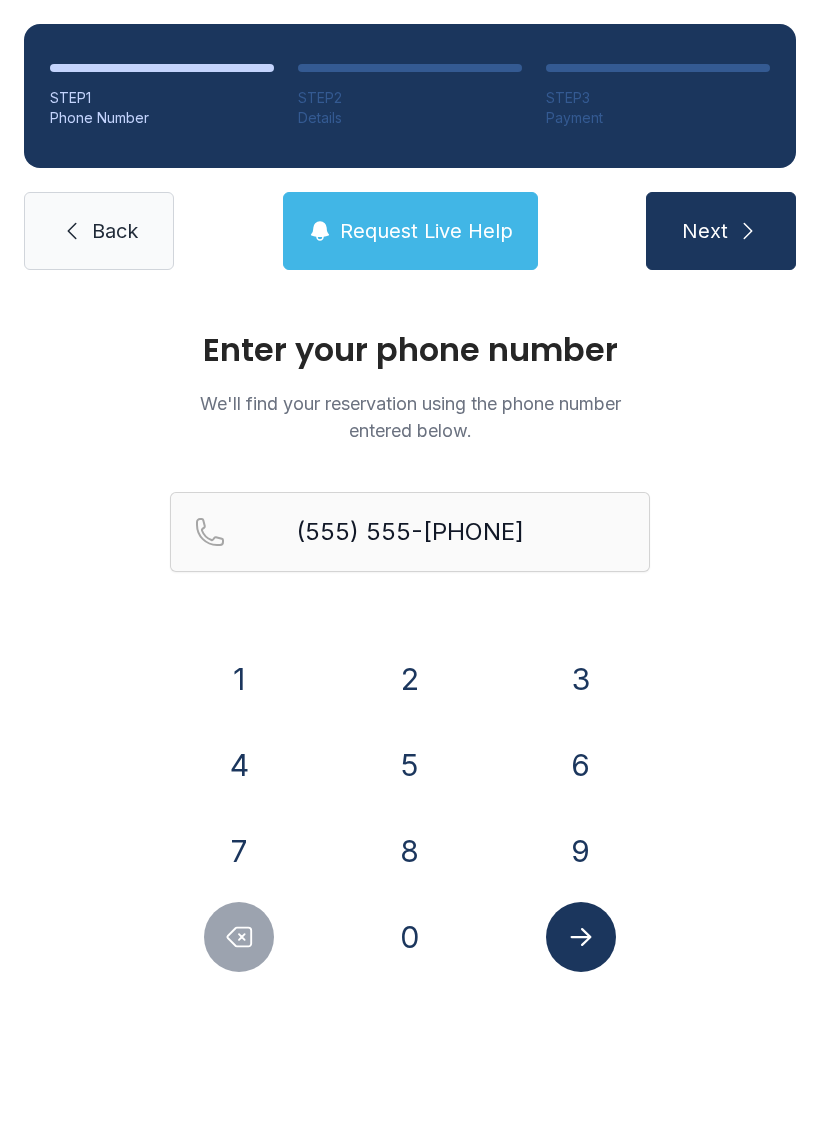 click on "2" at bounding box center [410, 679] 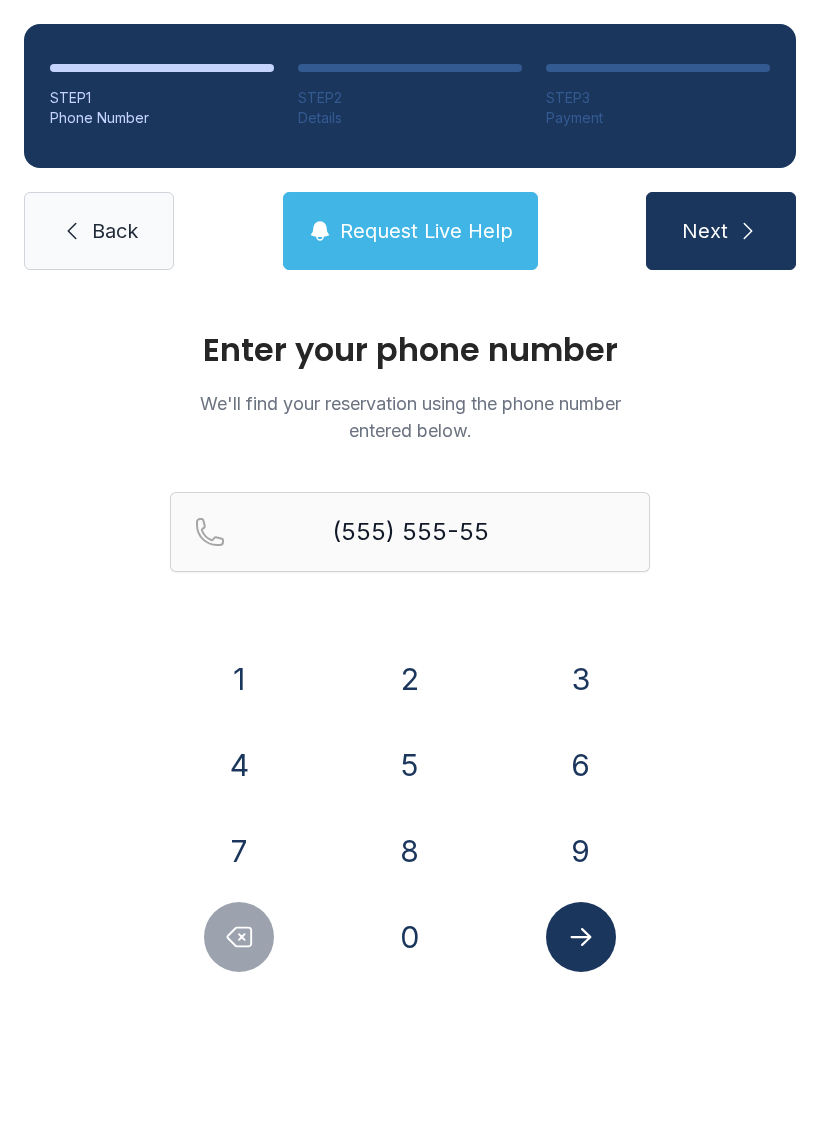 click on "5" at bounding box center [410, 765] 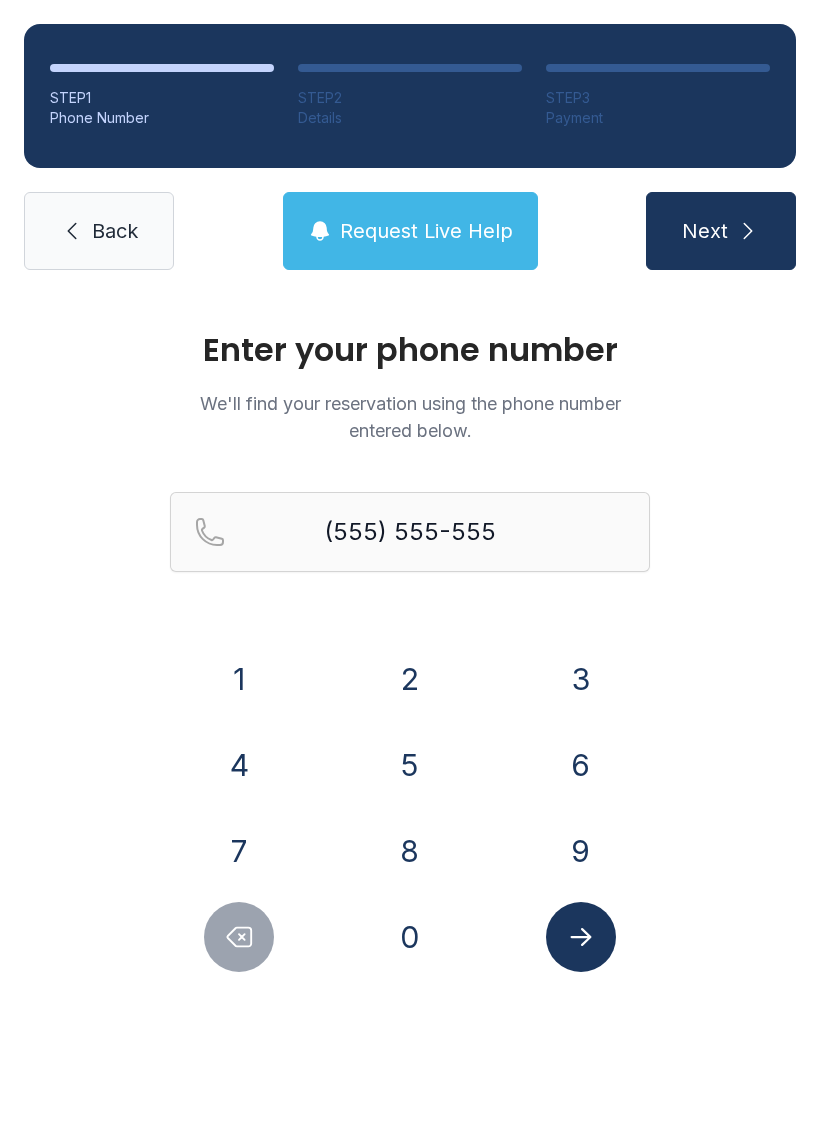 click at bounding box center [239, 937] 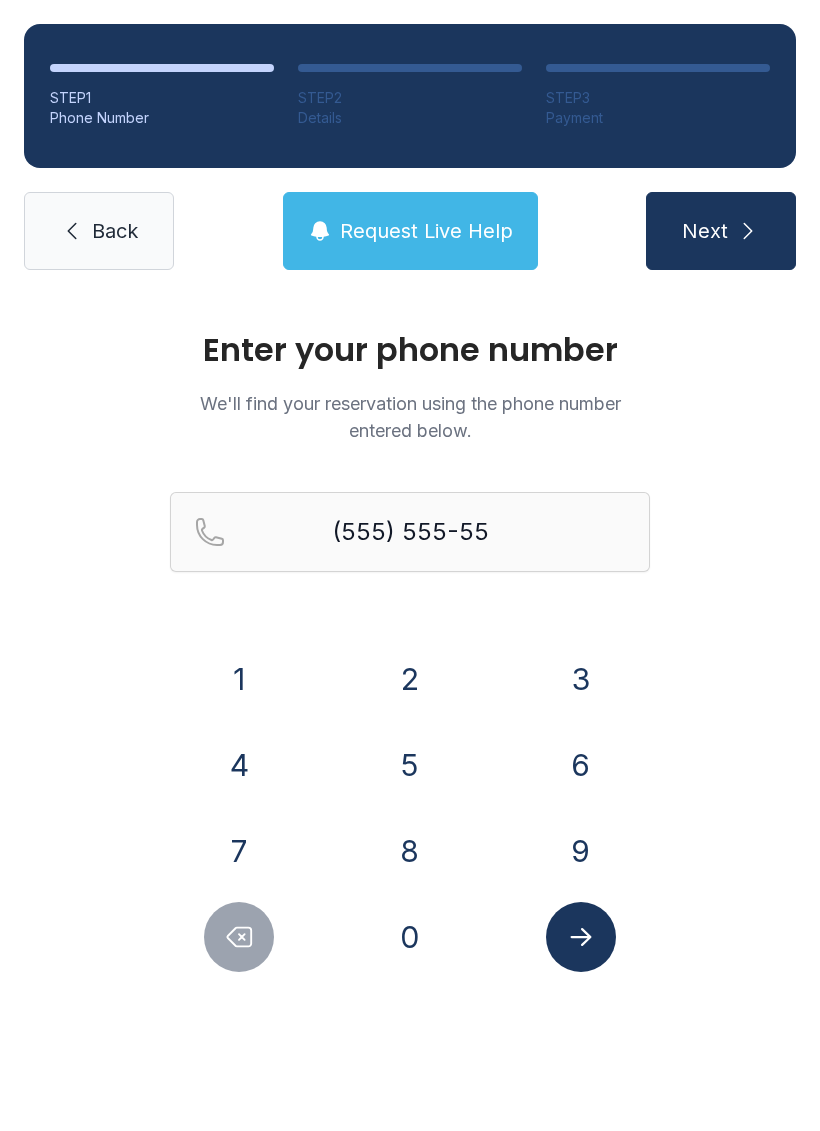 click on "6" at bounding box center [581, 765] 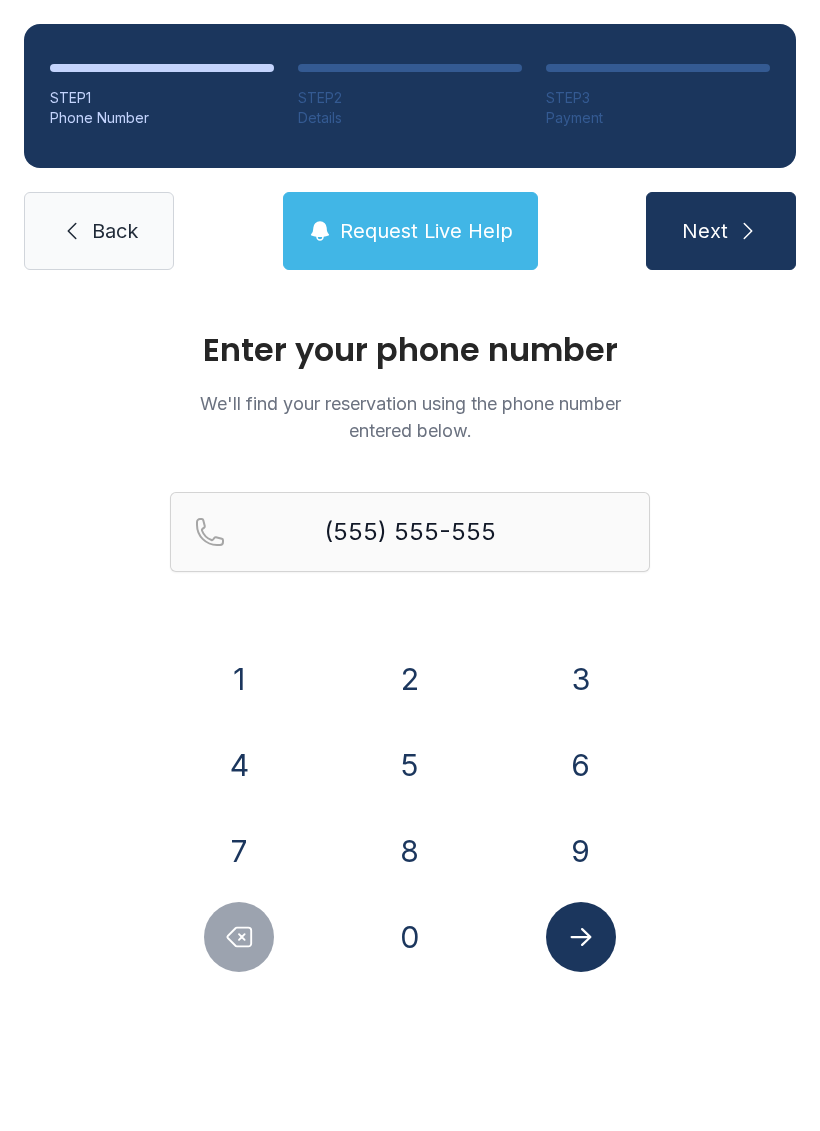 click on "5" at bounding box center [410, 765] 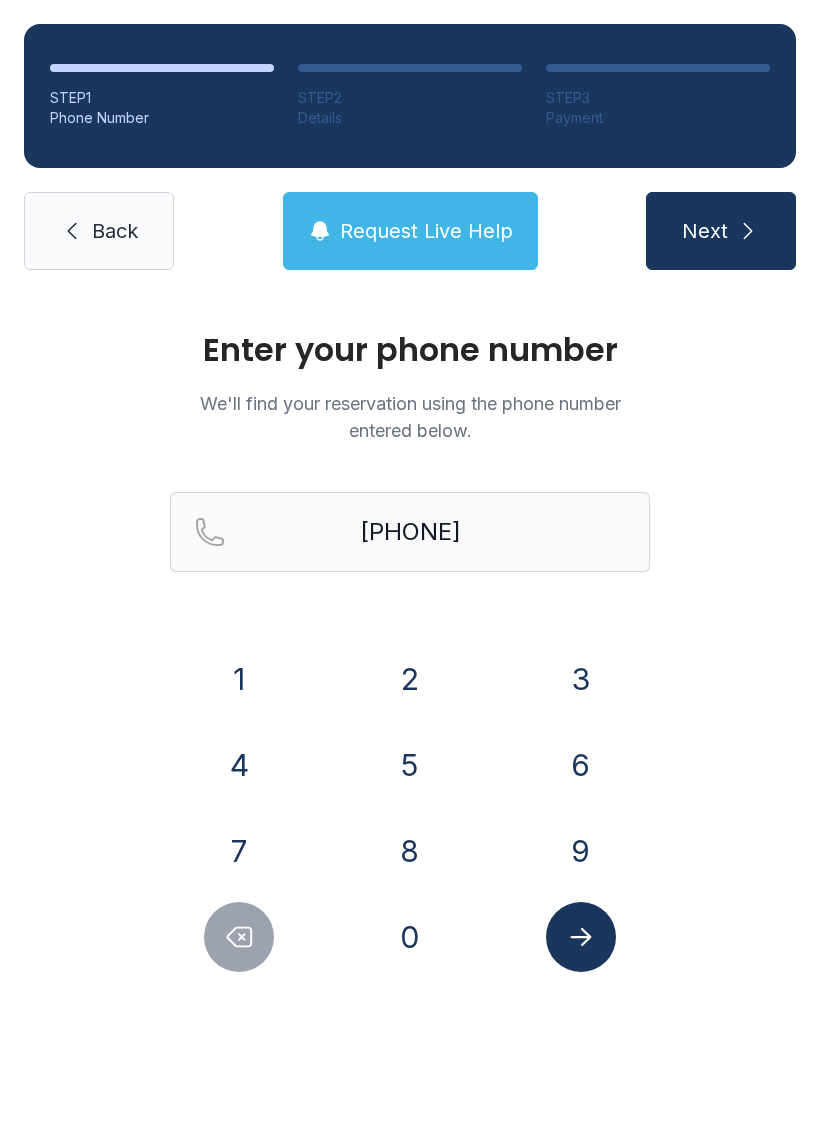 click at bounding box center [581, 937] 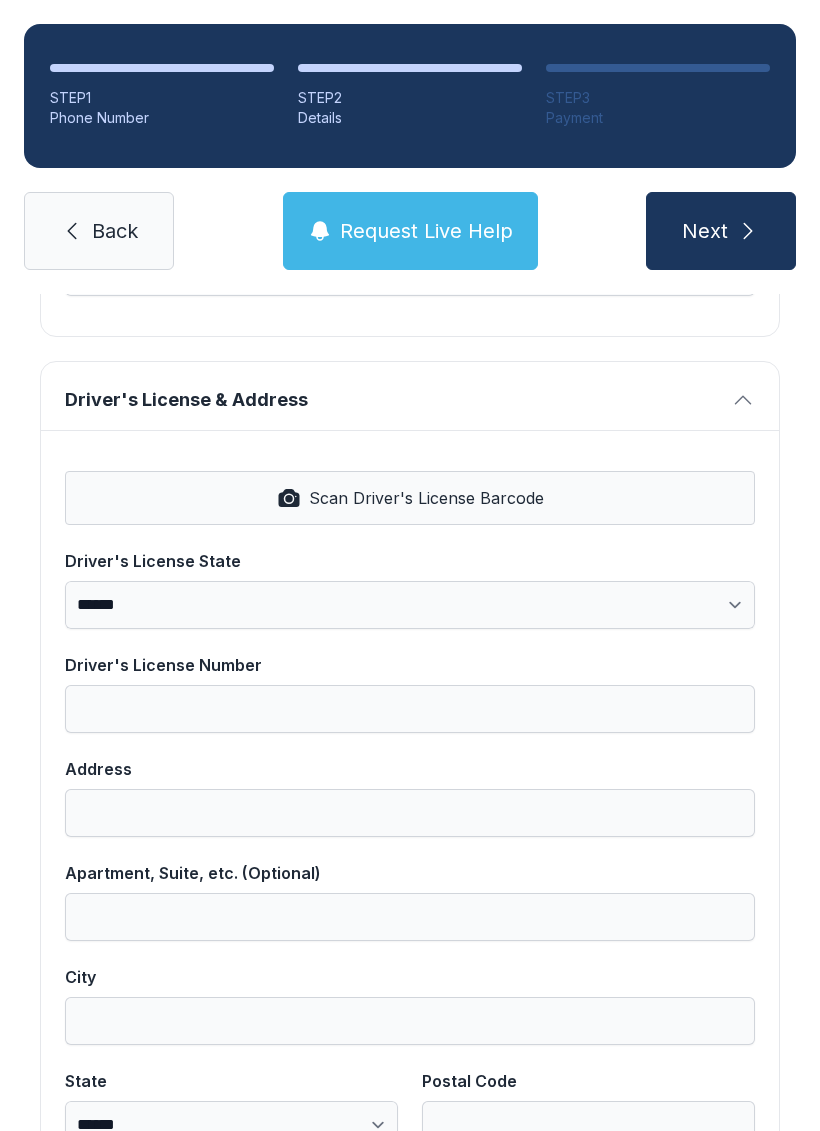 scroll, scrollTop: 764, scrollLeft: 0, axis: vertical 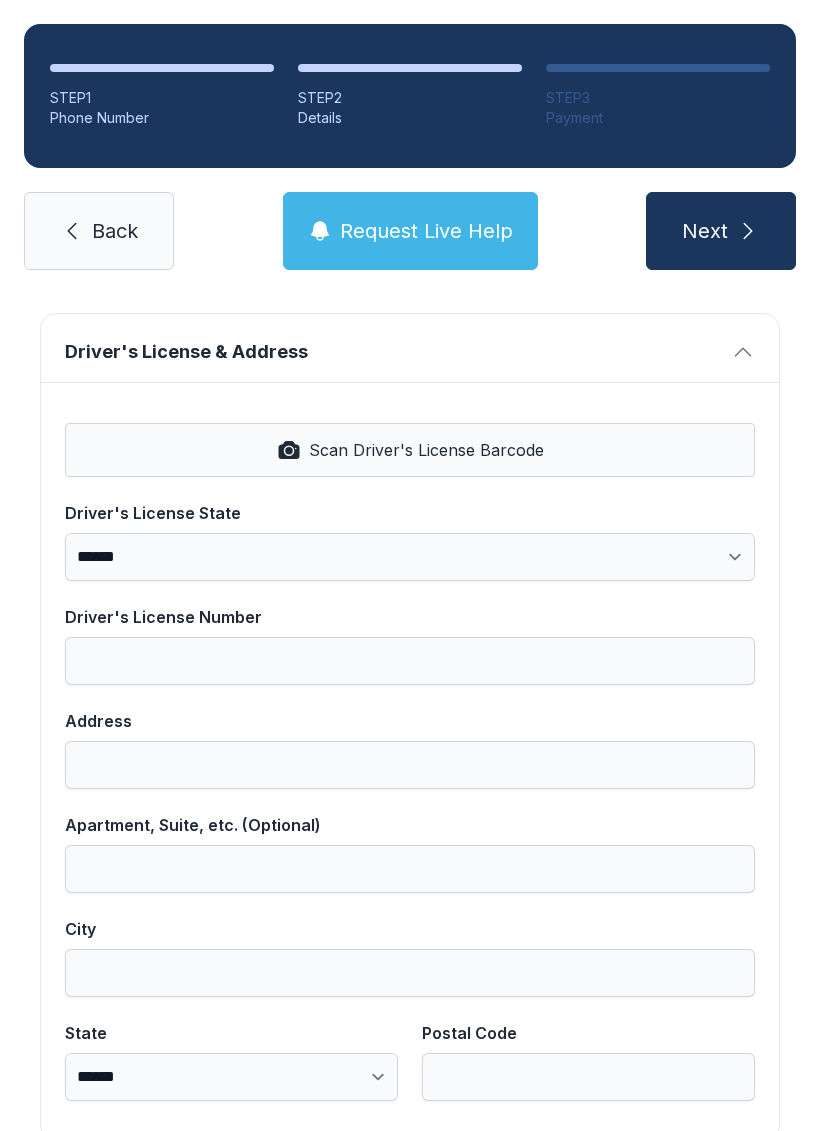 click on "Scan Driver's License Barcode" at bounding box center (426, 450) 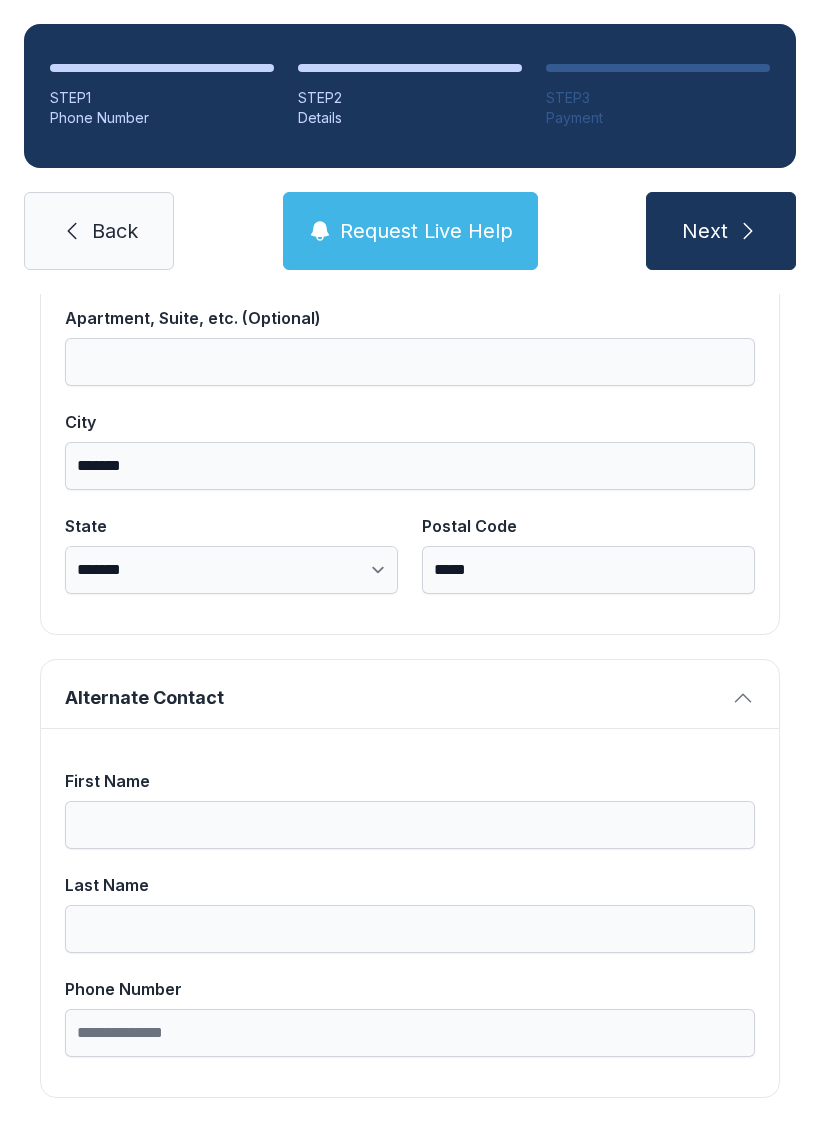 scroll, scrollTop: 1269, scrollLeft: 0, axis: vertical 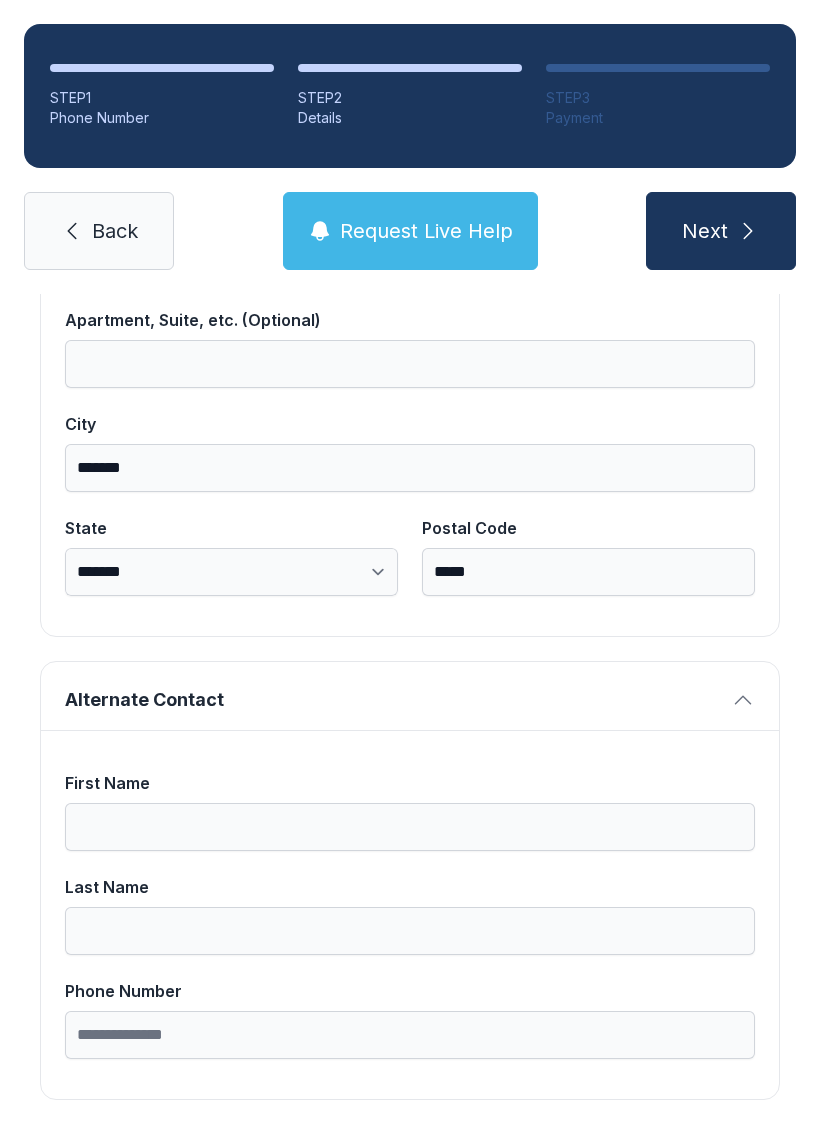 click on "Next" at bounding box center [721, 231] 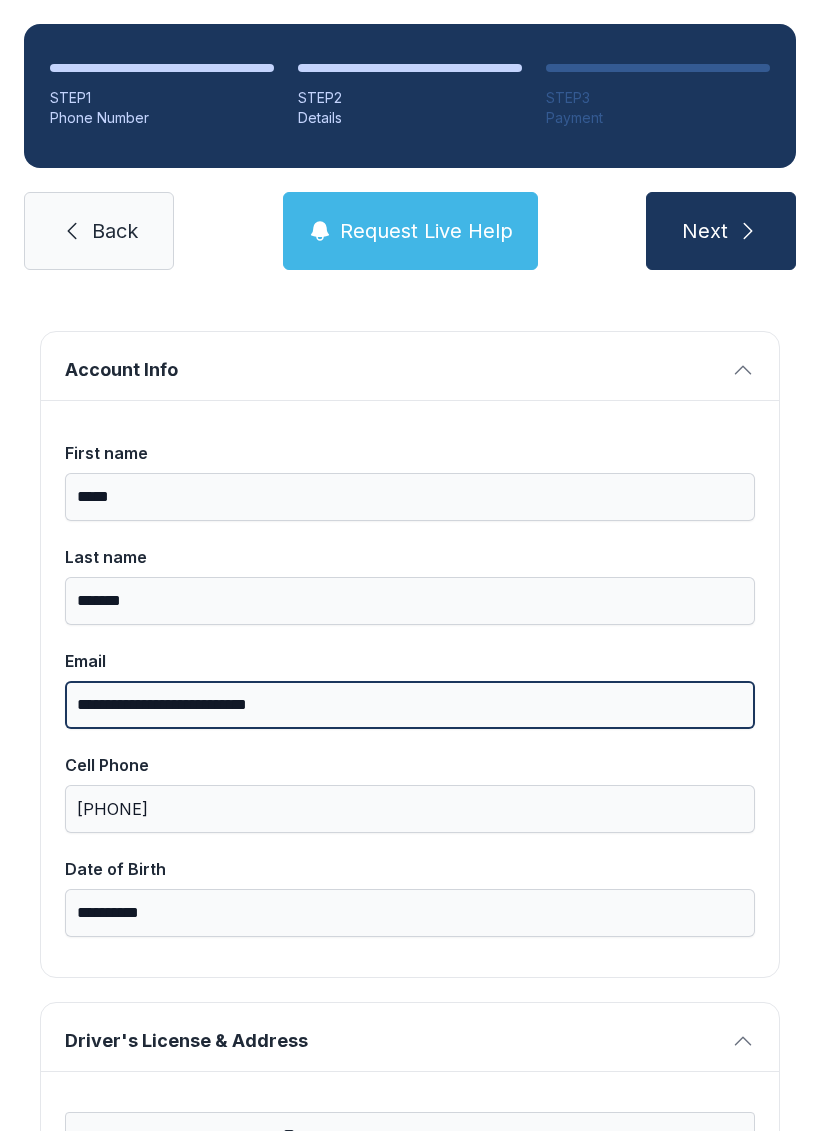 scroll, scrollTop: 77, scrollLeft: 0, axis: vertical 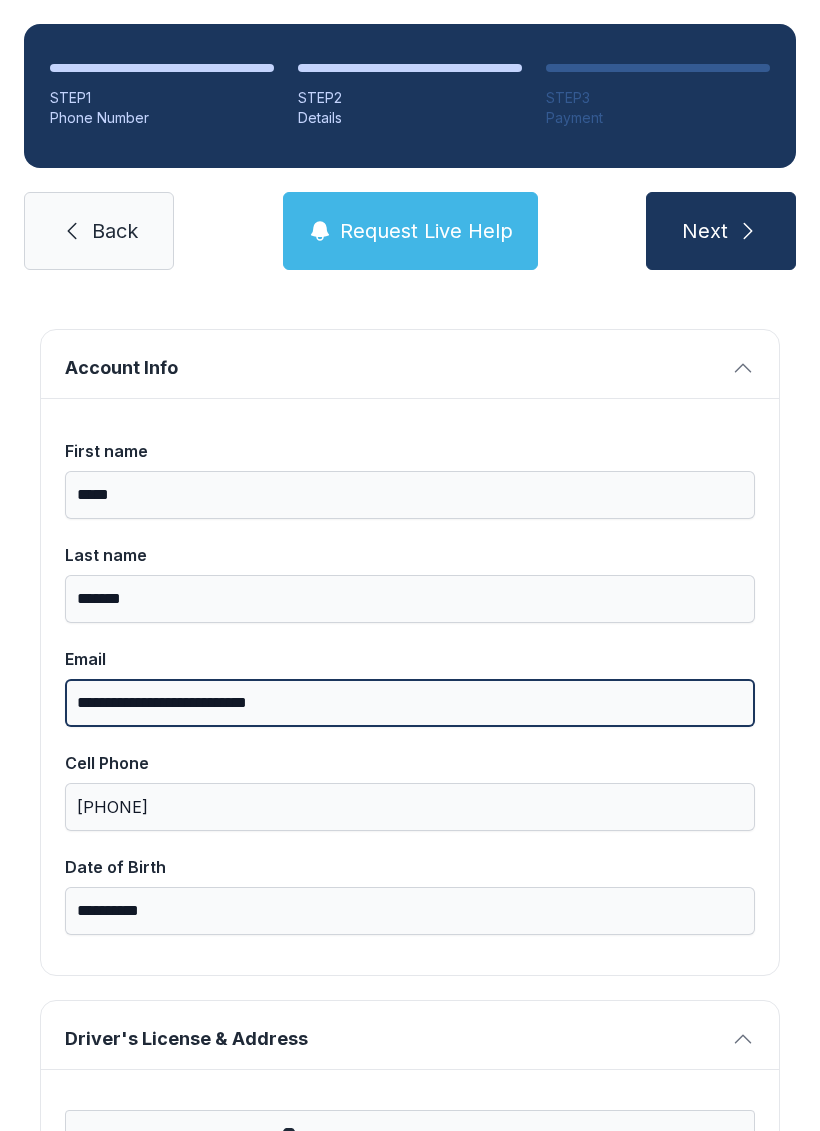 type on "**********" 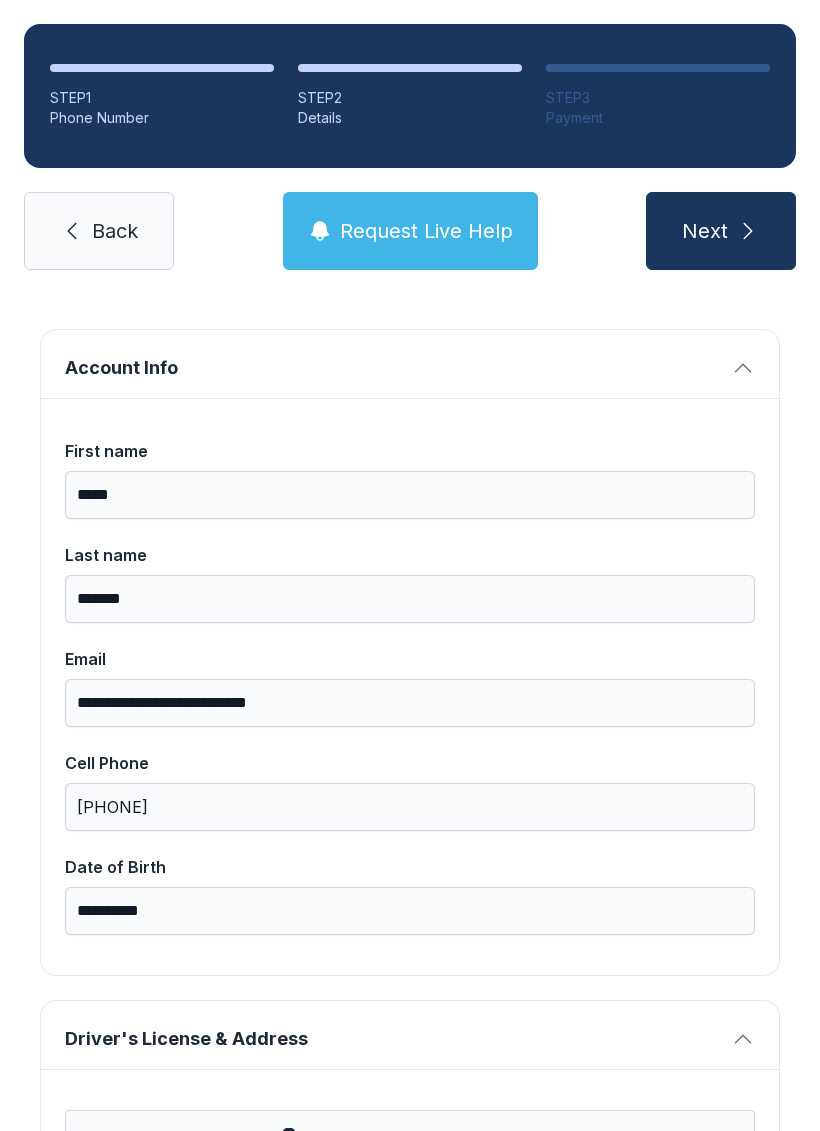 click on "Next" at bounding box center [721, 231] 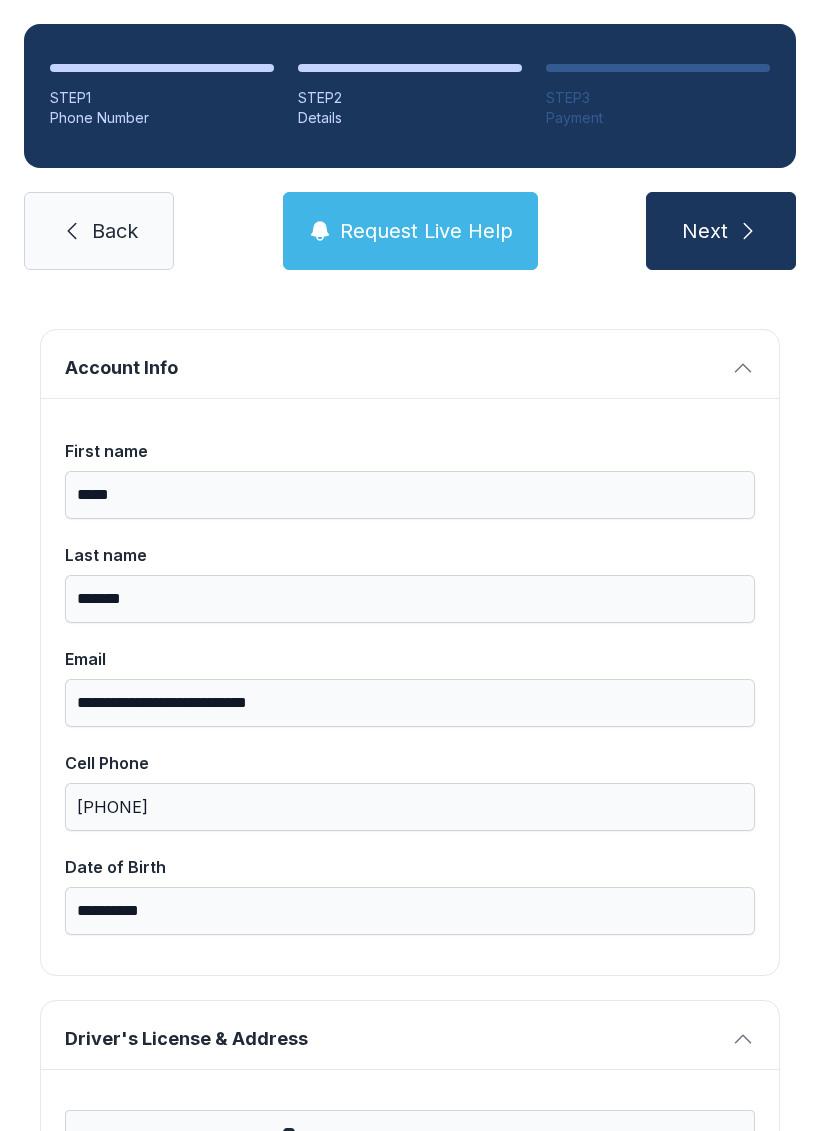 click on "Next" at bounding box center [705, 231] 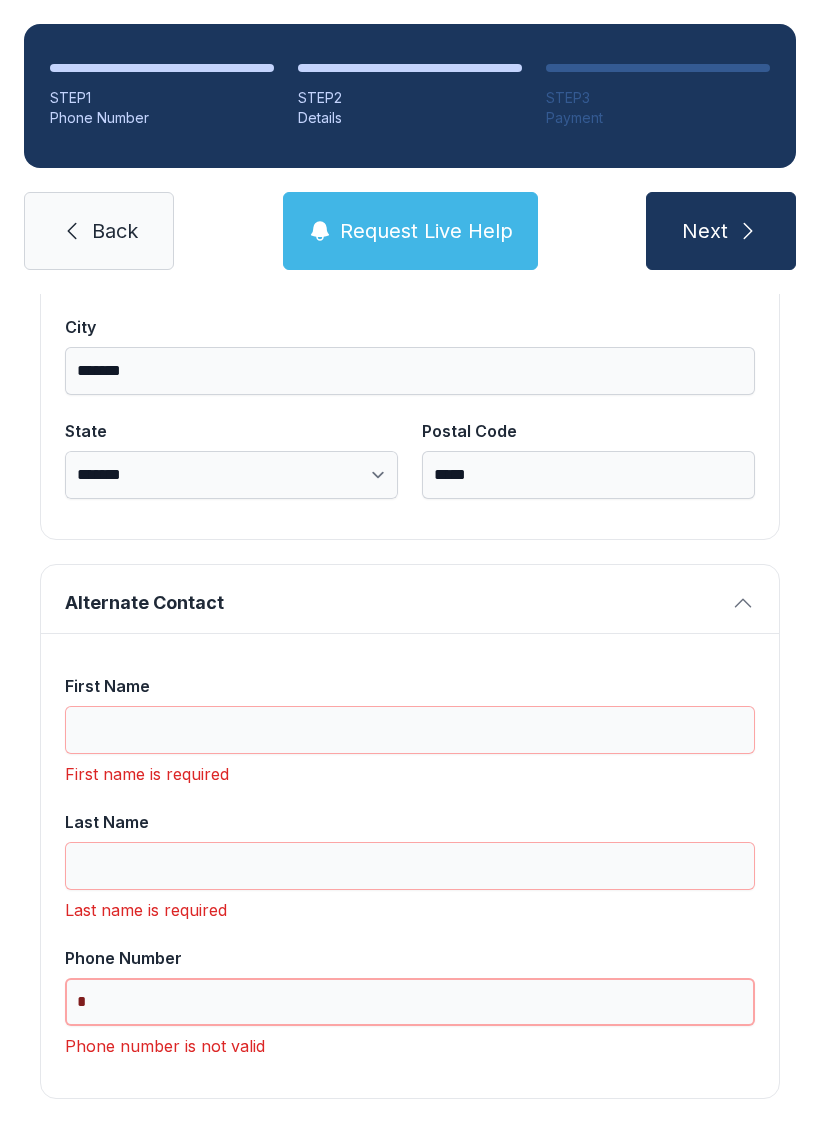 scroll, scrollTop: 1365, scrollLeft: 0, axis: vertical 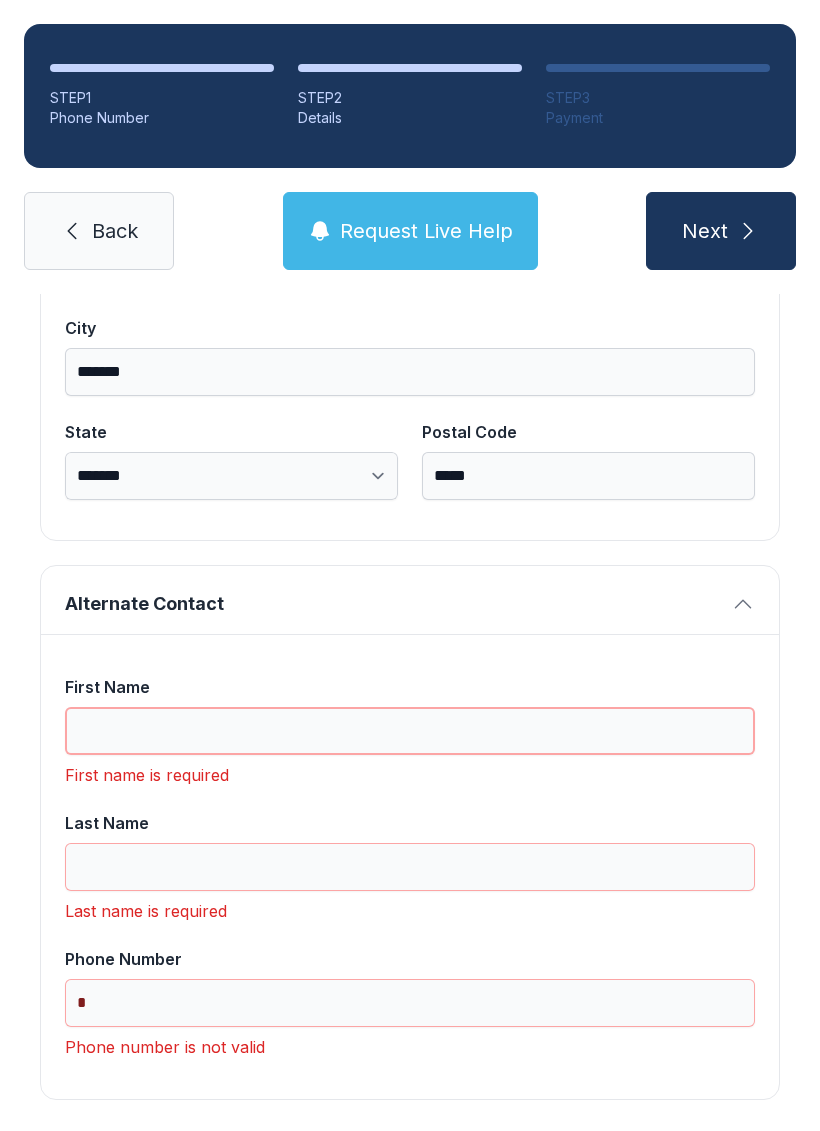 click on "First Name" at bounding box center [410, 731] 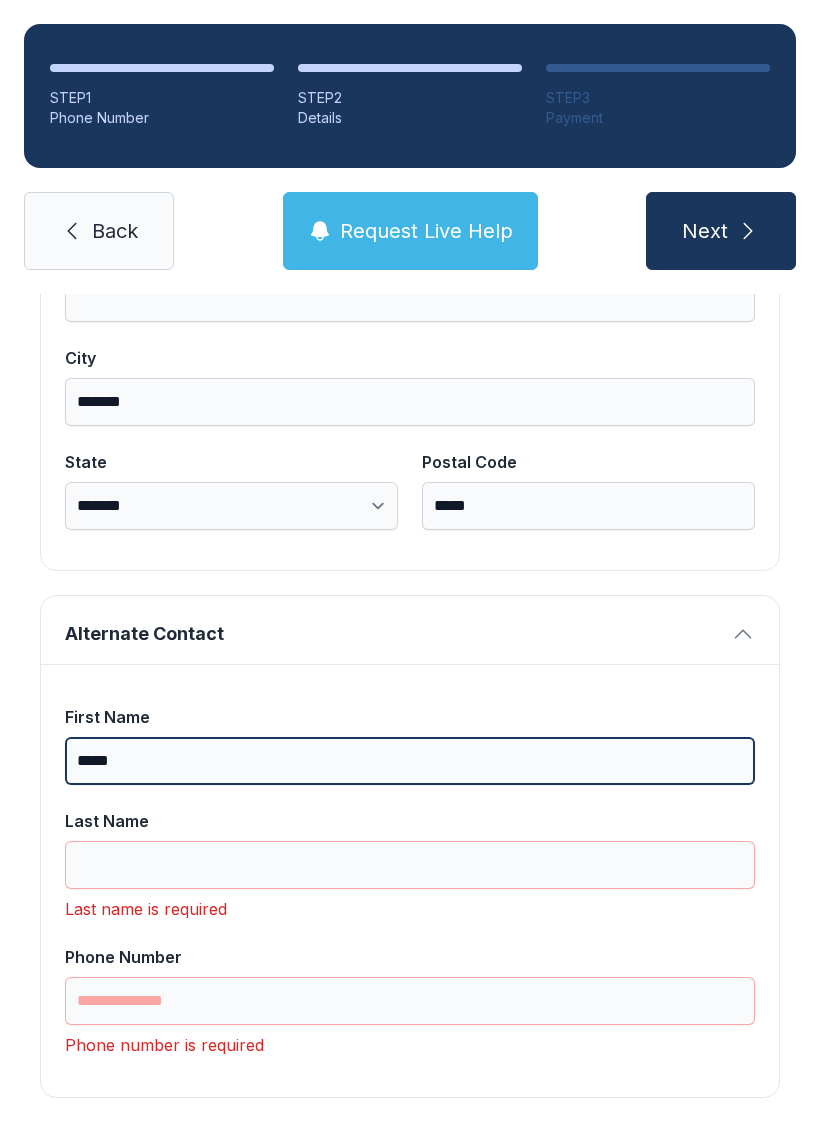 scroll, scrollTop: 1333, scrollLeft: 0, axis: vertical 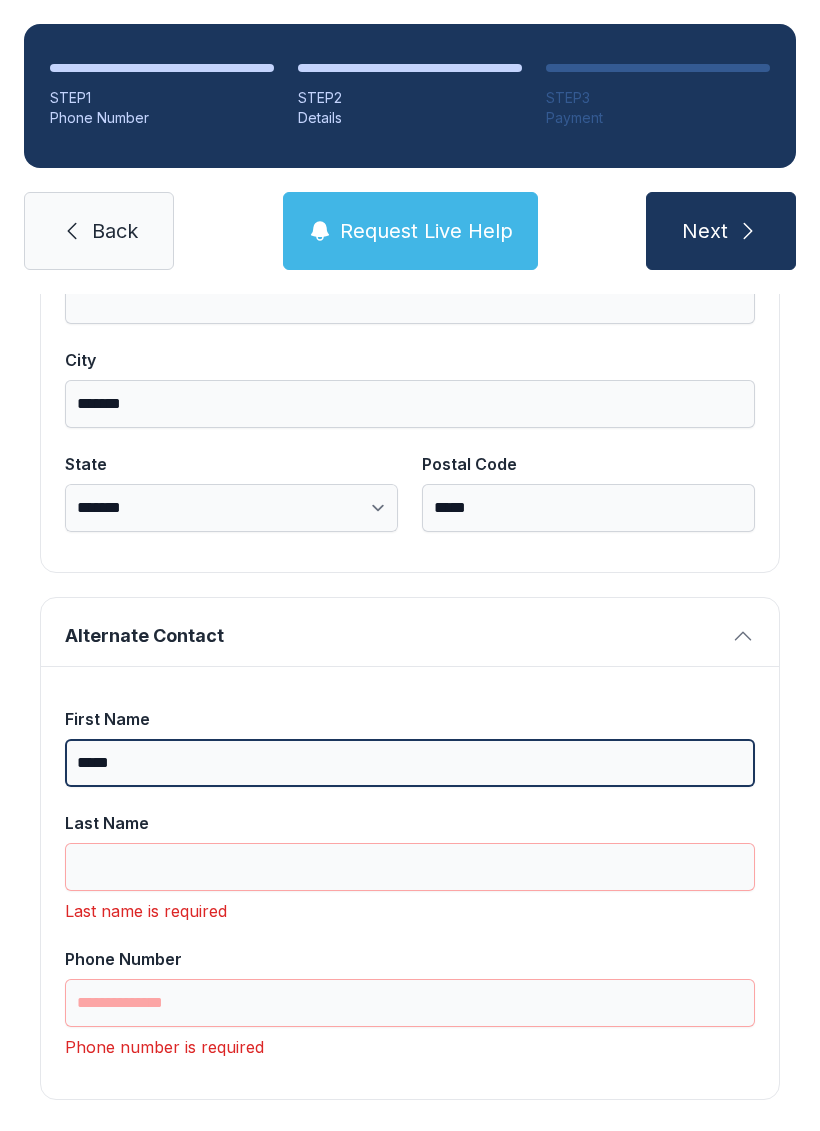 type on "*****" 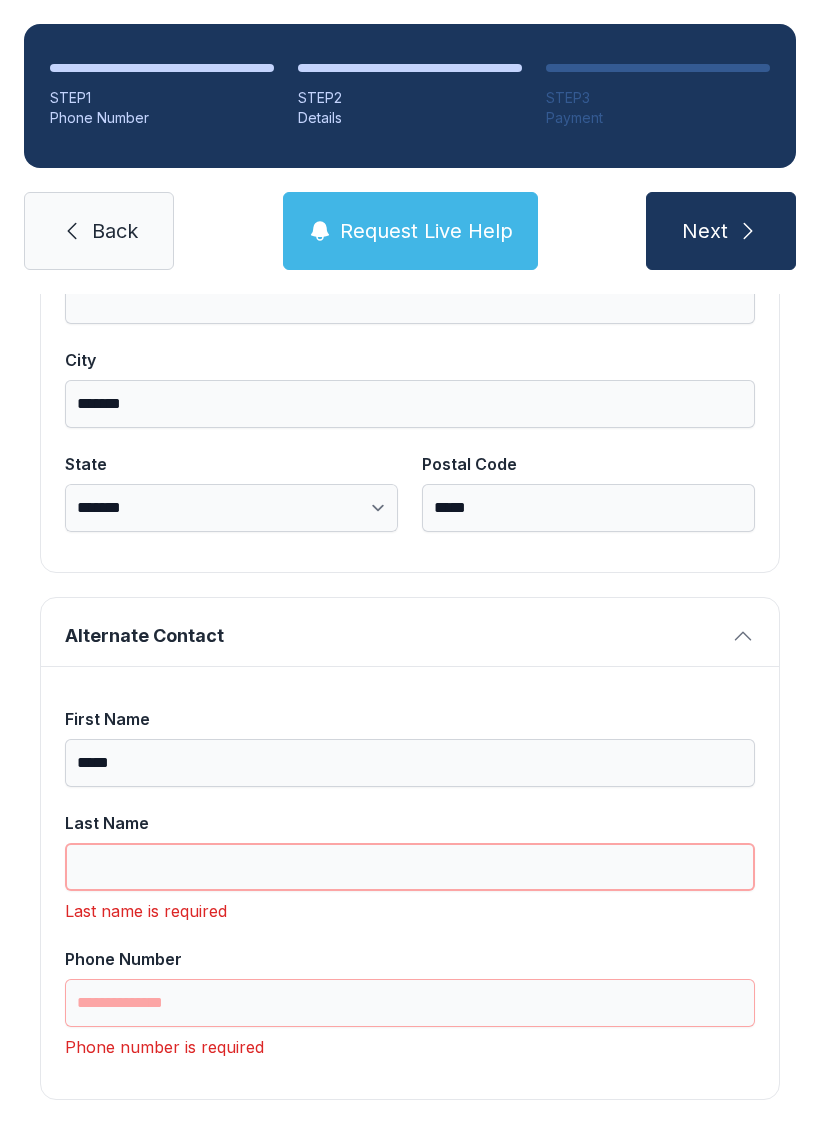 click on "Last Name" at bounding box center [410, 867] 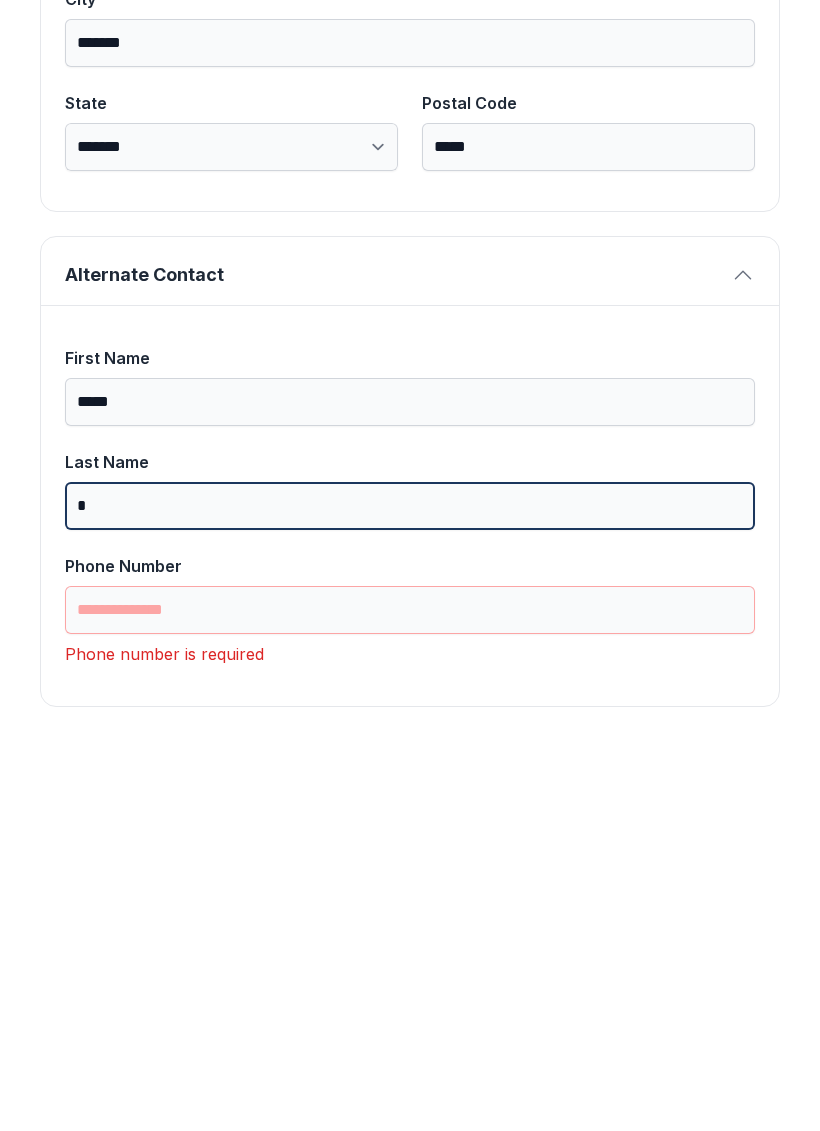 scroll, scrollTop: 49, scrollLeft: 0, axis: vertical 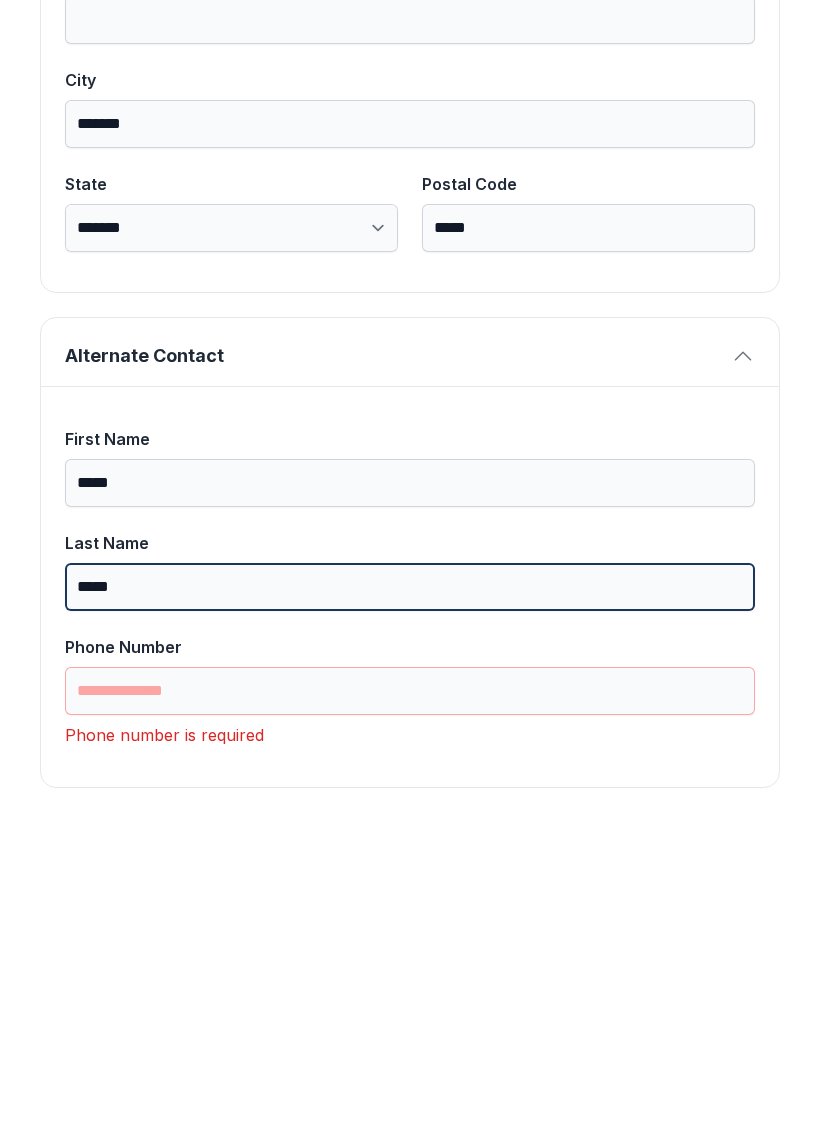 type on "*****" 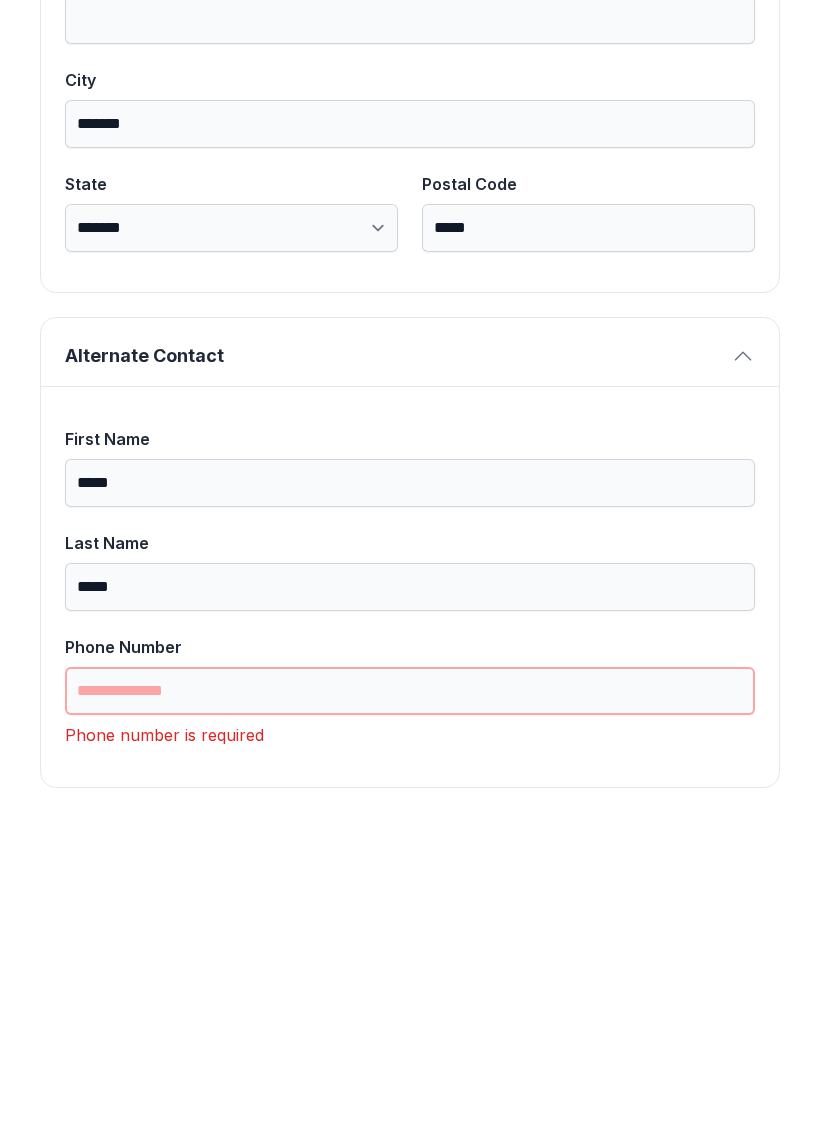 click on "Phone Number" at bounding box center [410, 1003] 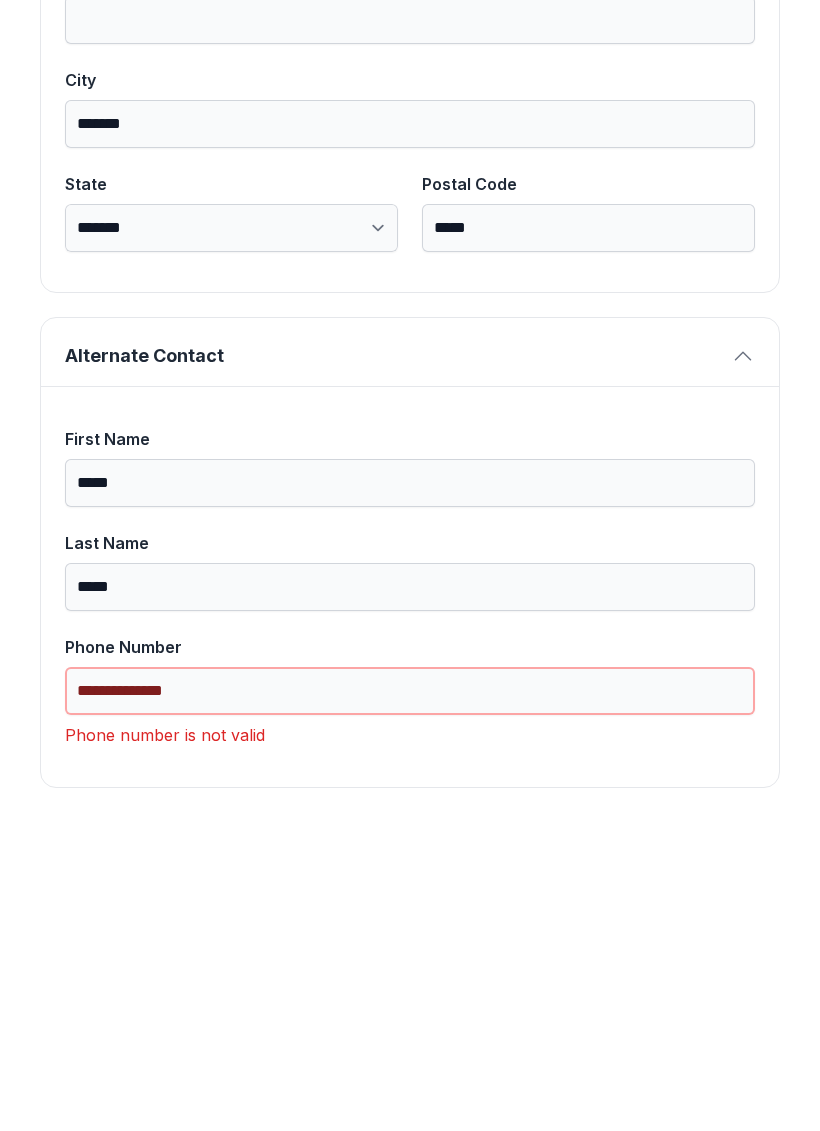 scroll, scrollTop: 1269, scrollLeft: 0, axis: vertical 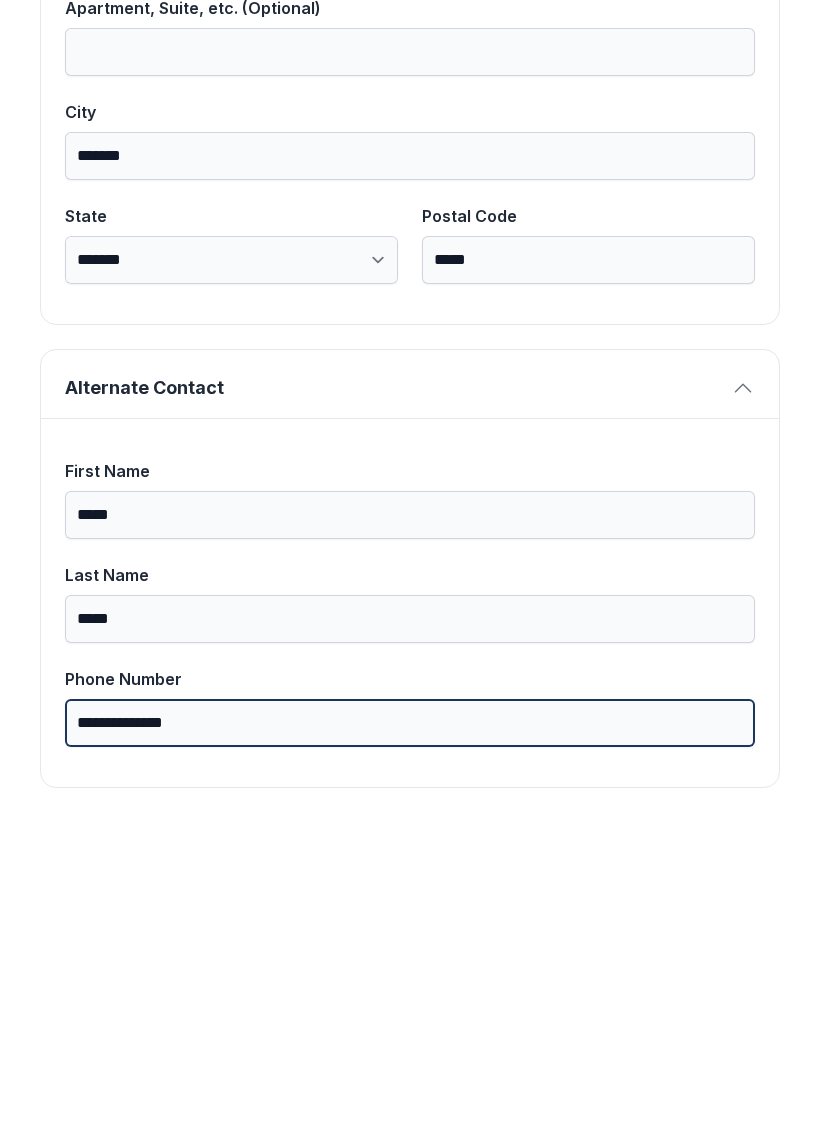 type on "**********" 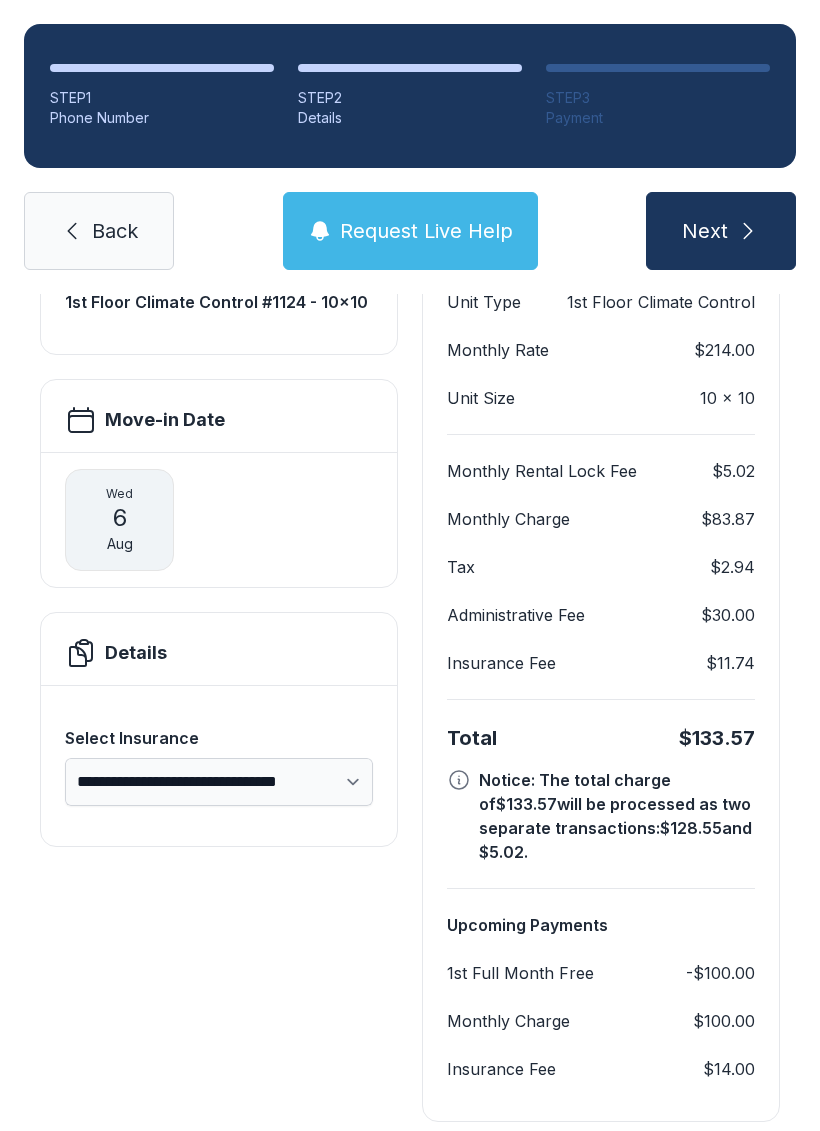 scroll, scrollTop: 228, scrollLeft: 0, axis: vertical 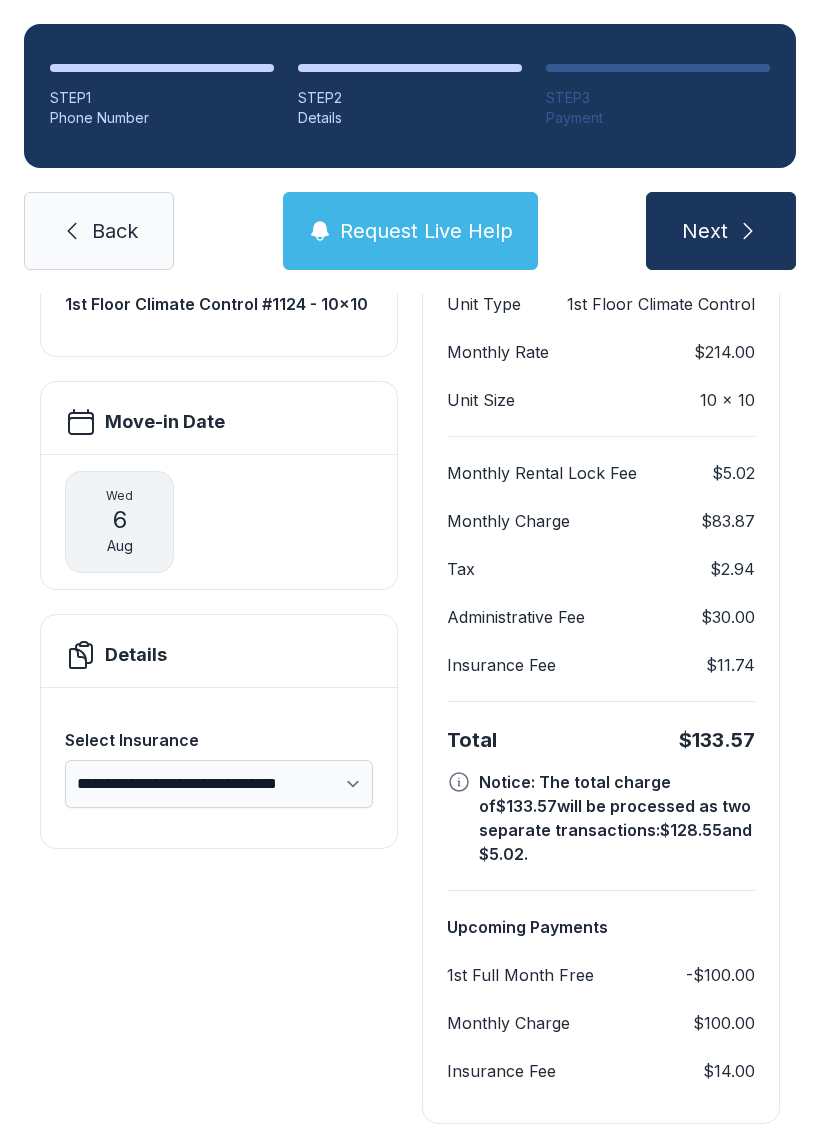 click on "Next" at bounding box center [705, 231] 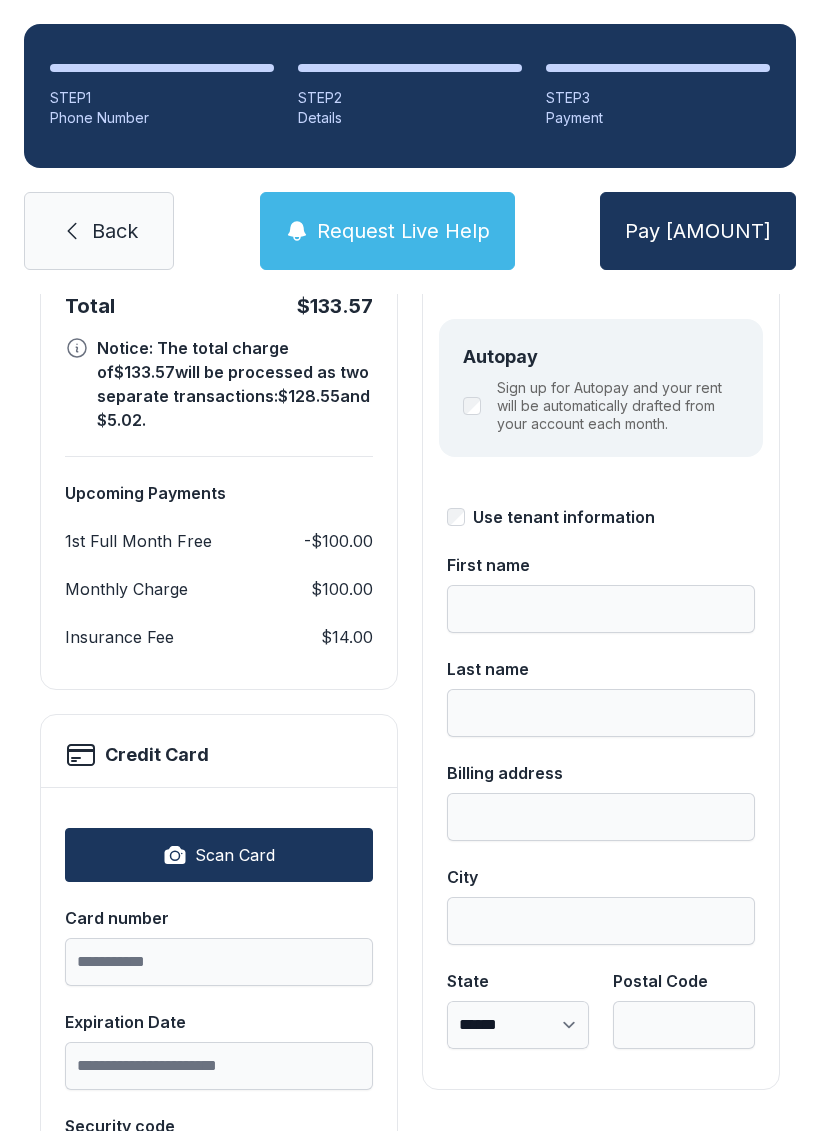 scroll, scrollTop: 0, scrollLeft: 0, axis: both 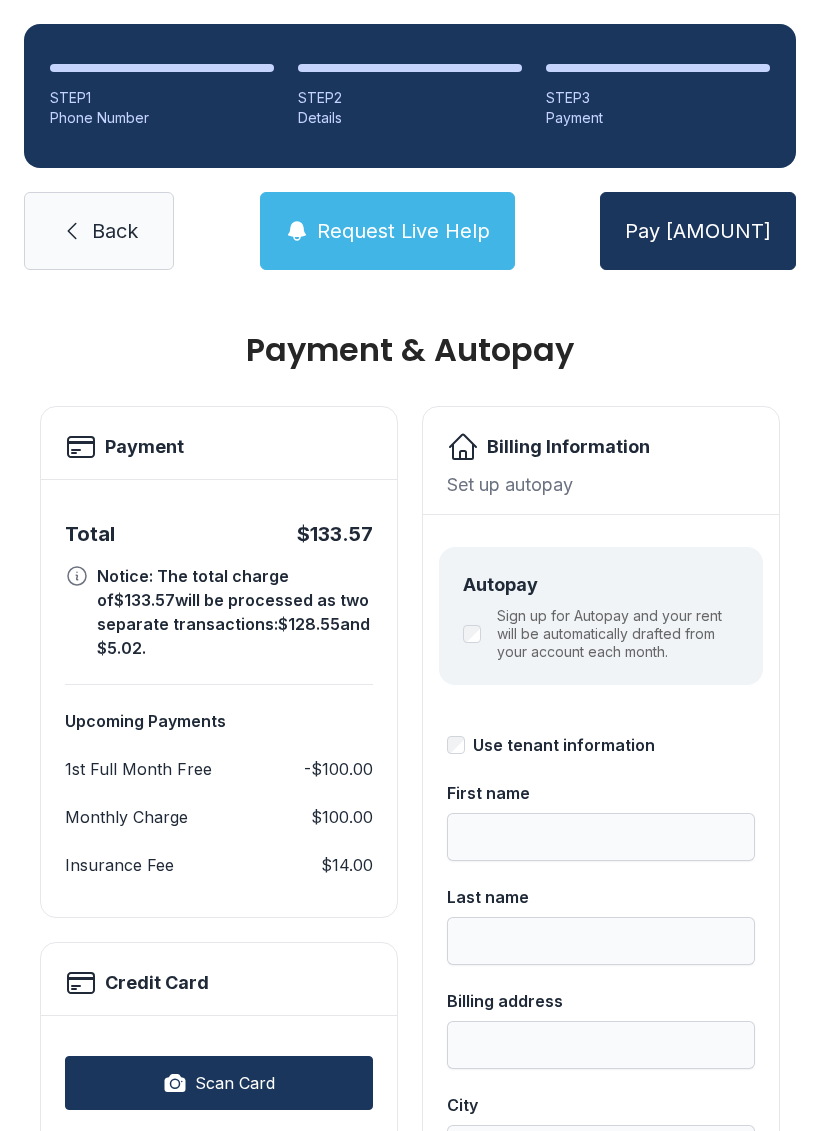 click on "Scan Card" at bounding box center (219, 1083) 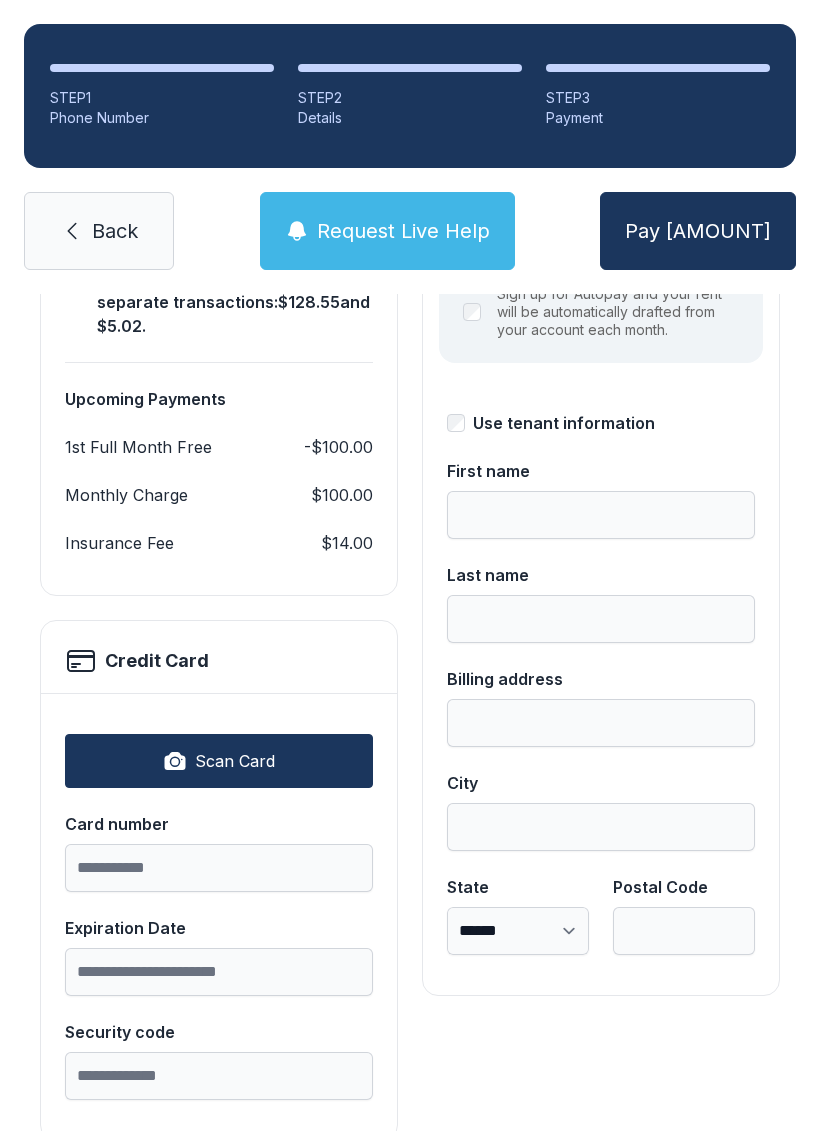 scroll, scrollTop: 325, scrollLeft: 0, axis: vertical 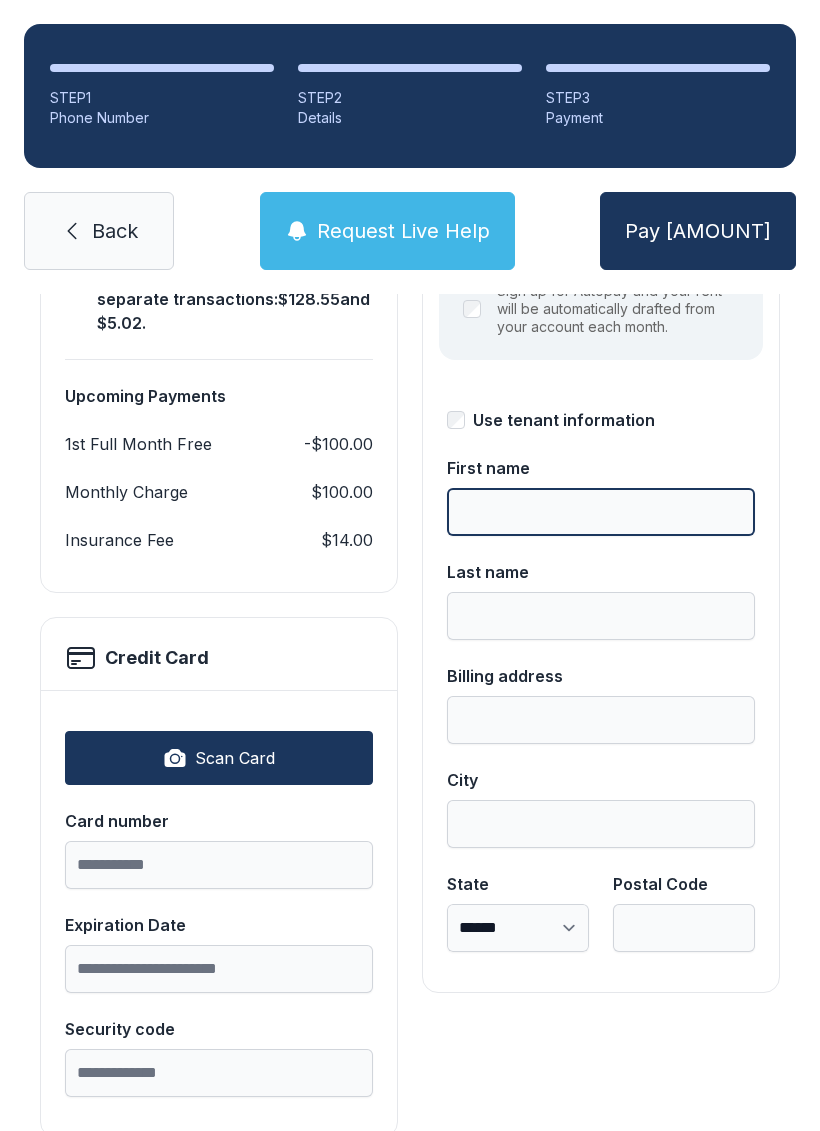 click on "First name" at bounding box center (601, 512) 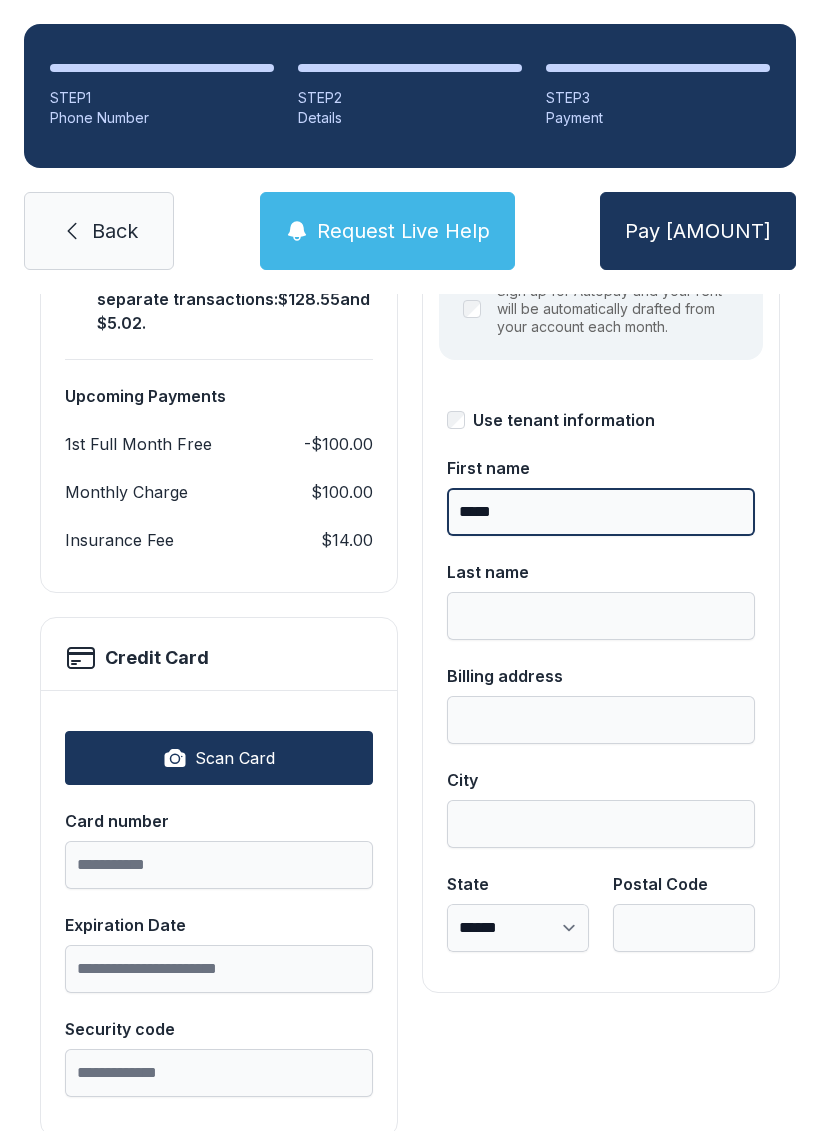 type on "*****" 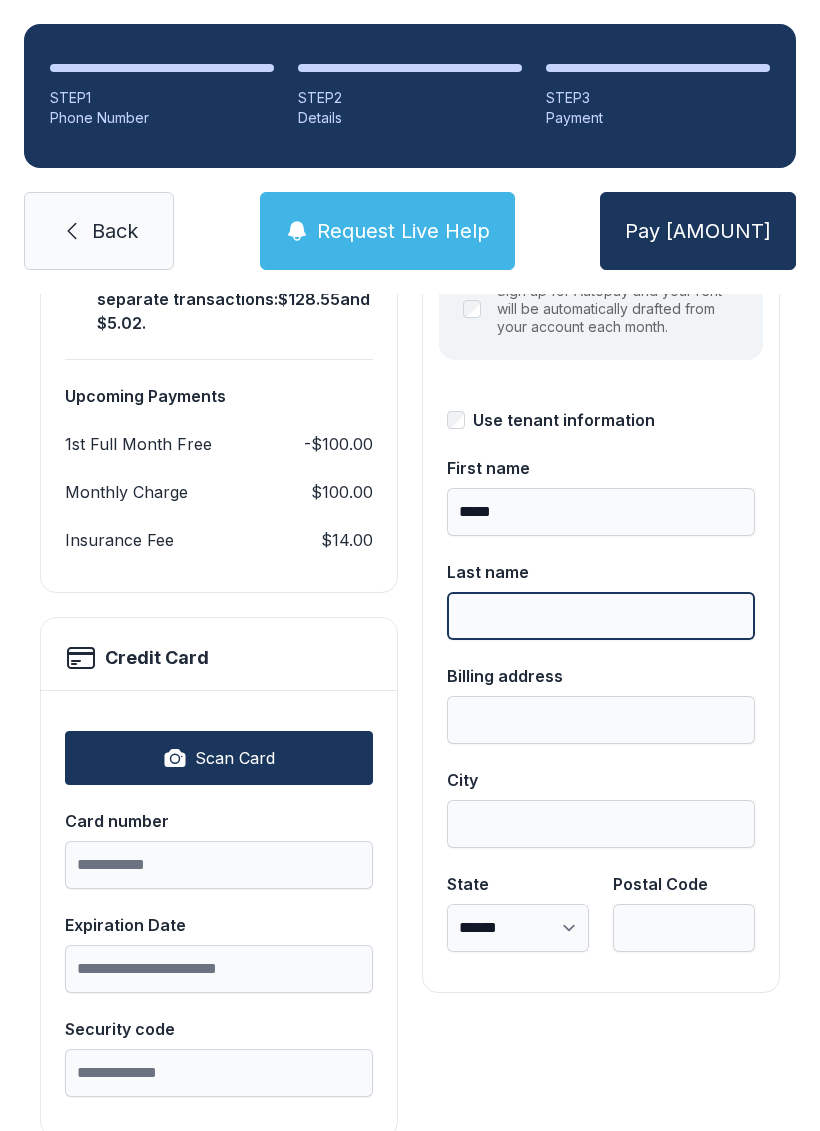 click on "Last name" at bounding box center (601, 616) 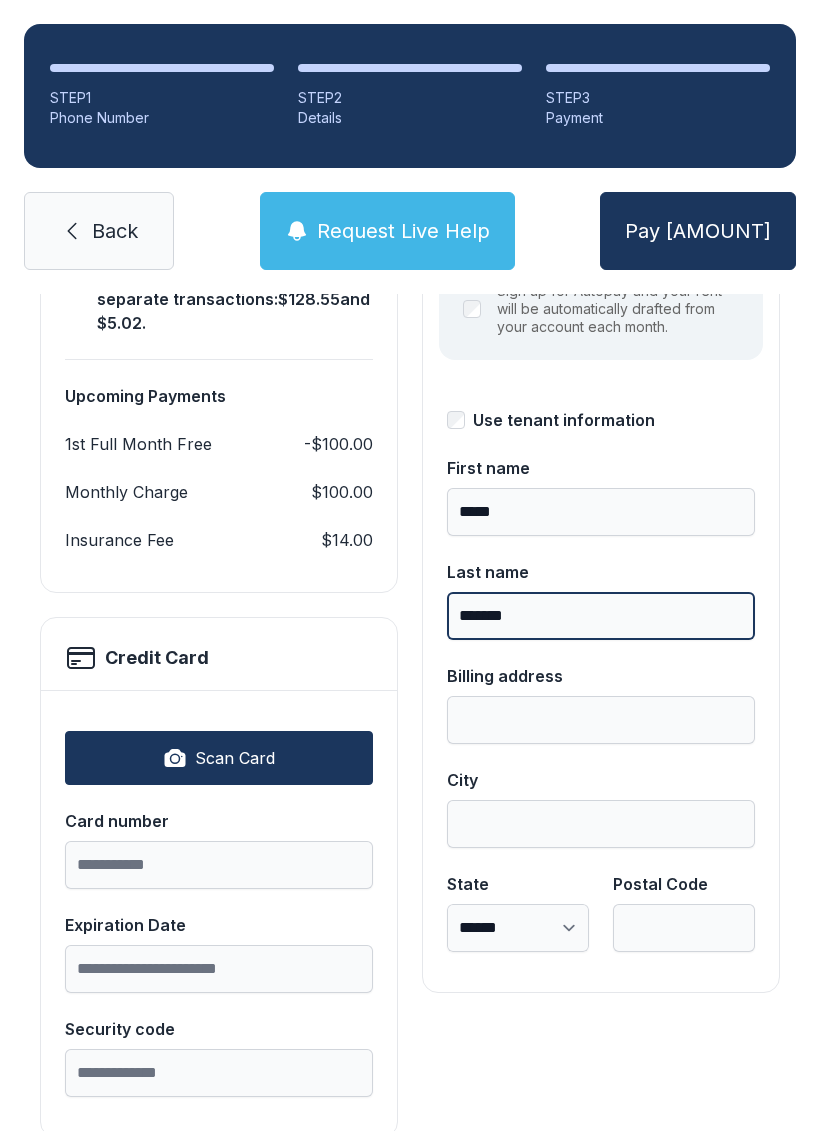 type on "*******" 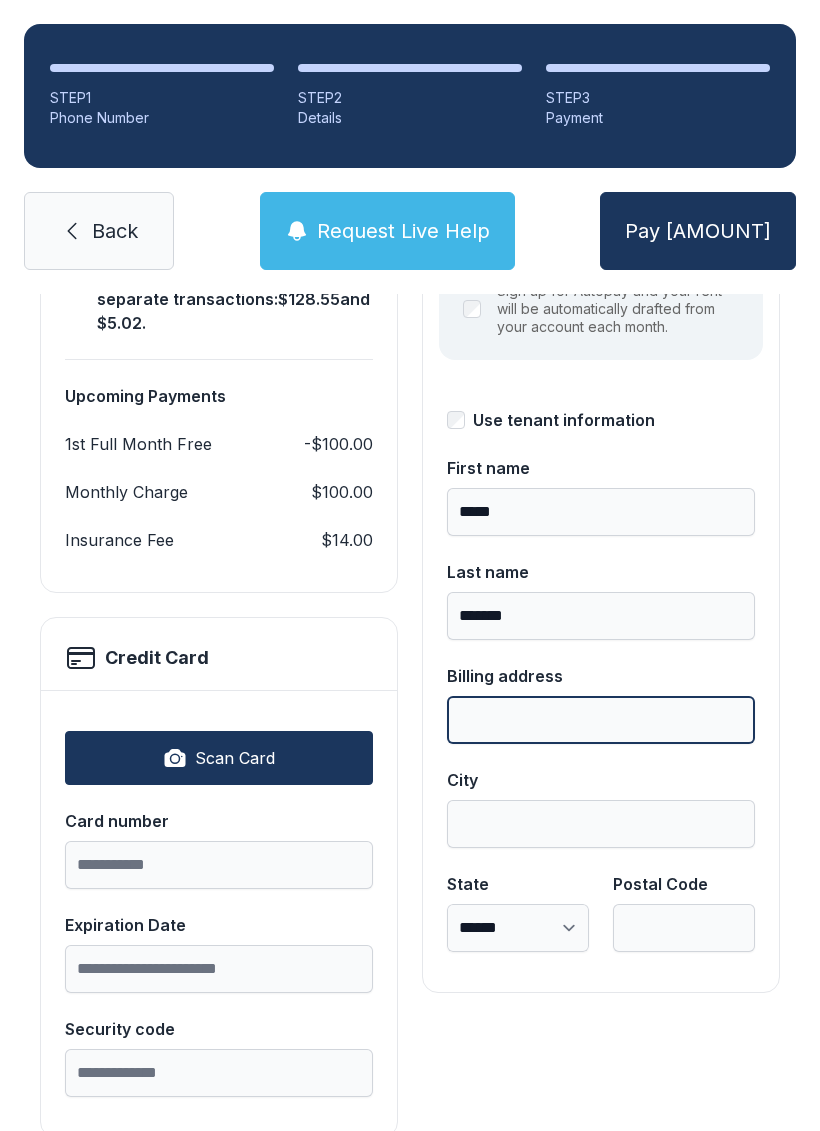 click on "Billing address" at bounding box center (601, 720) 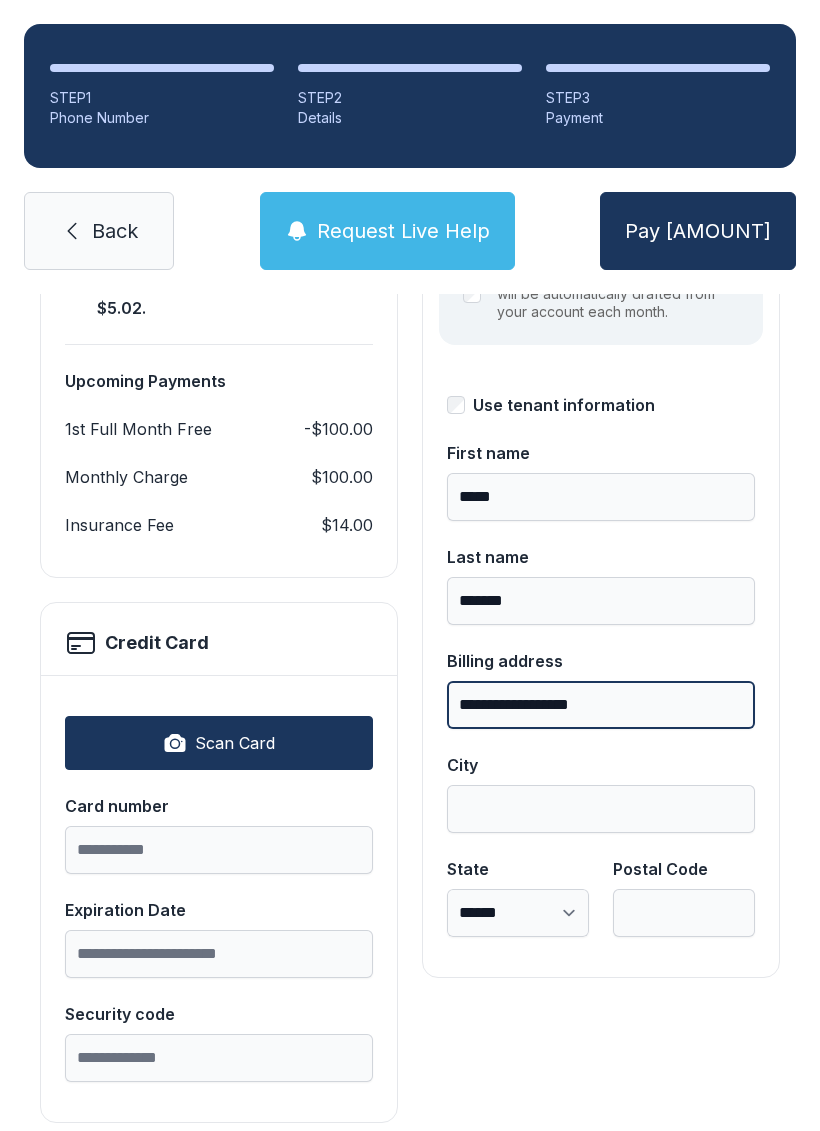 scroll, scrollTop: 339, scrollLeft: 0, axis: vertical 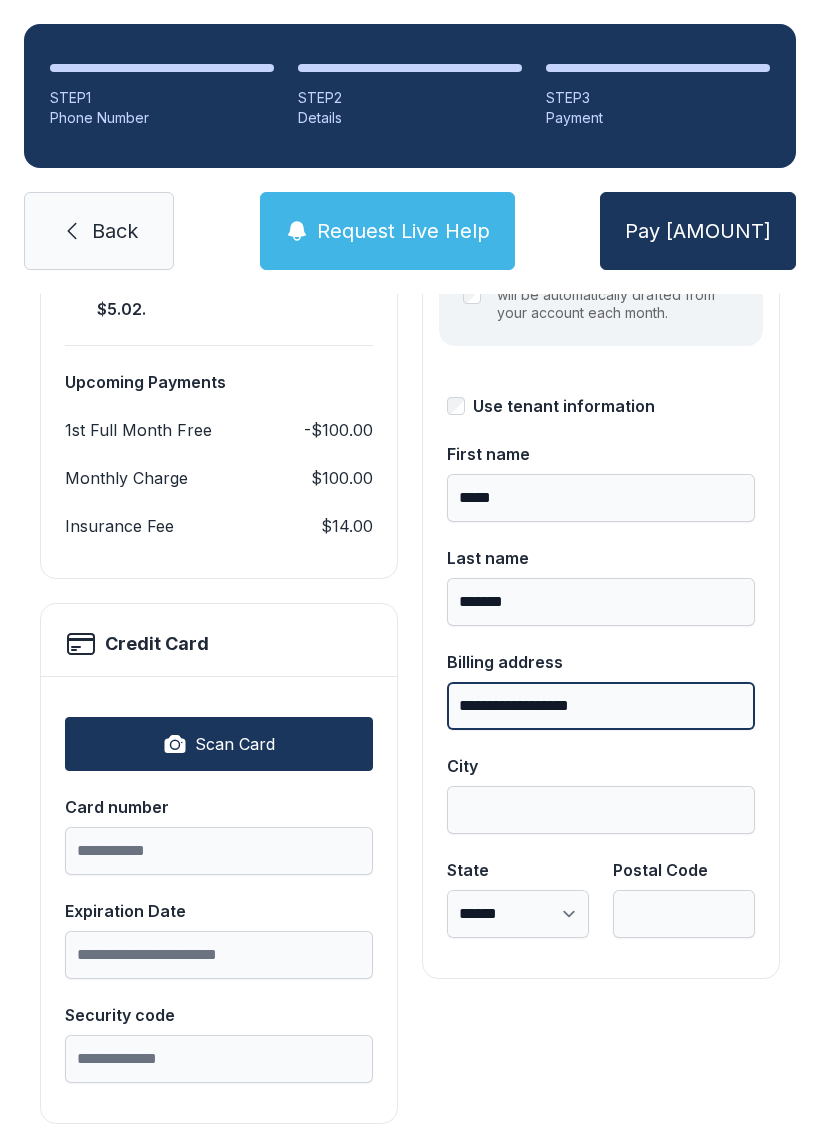 type on "**********" 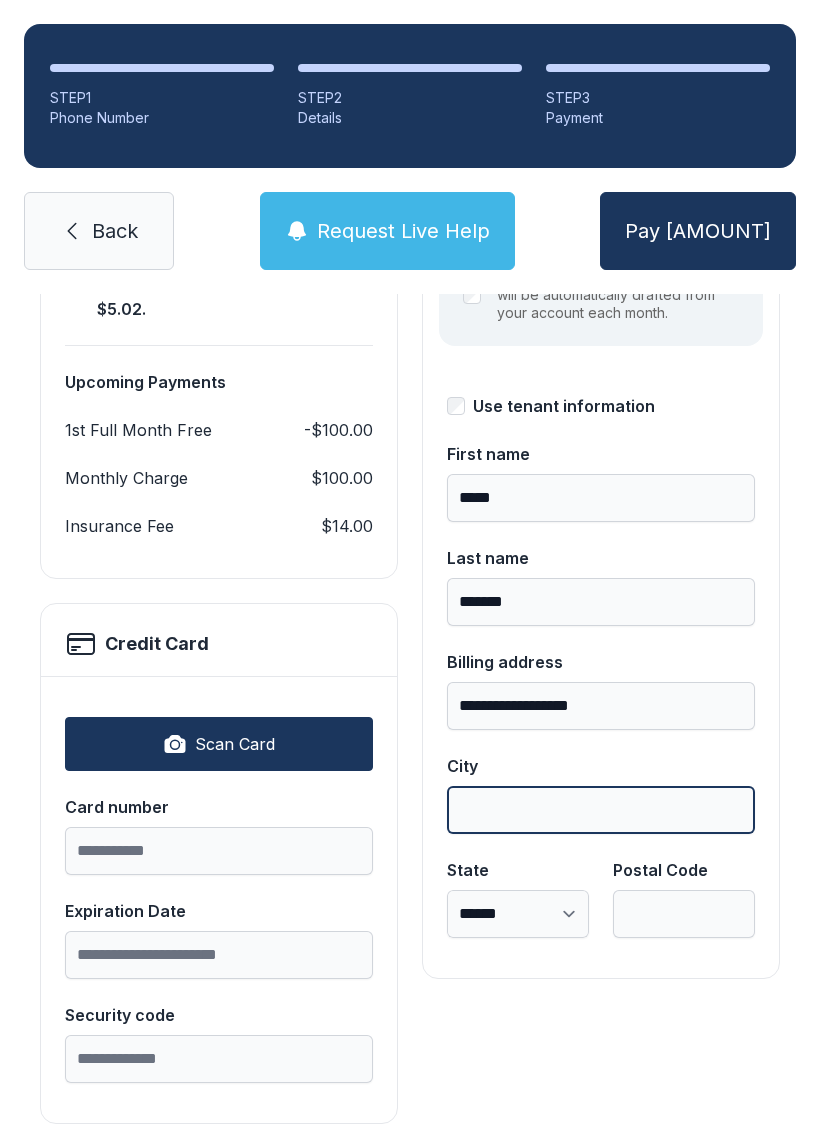 click on "City" at bounding box center (601, 810) 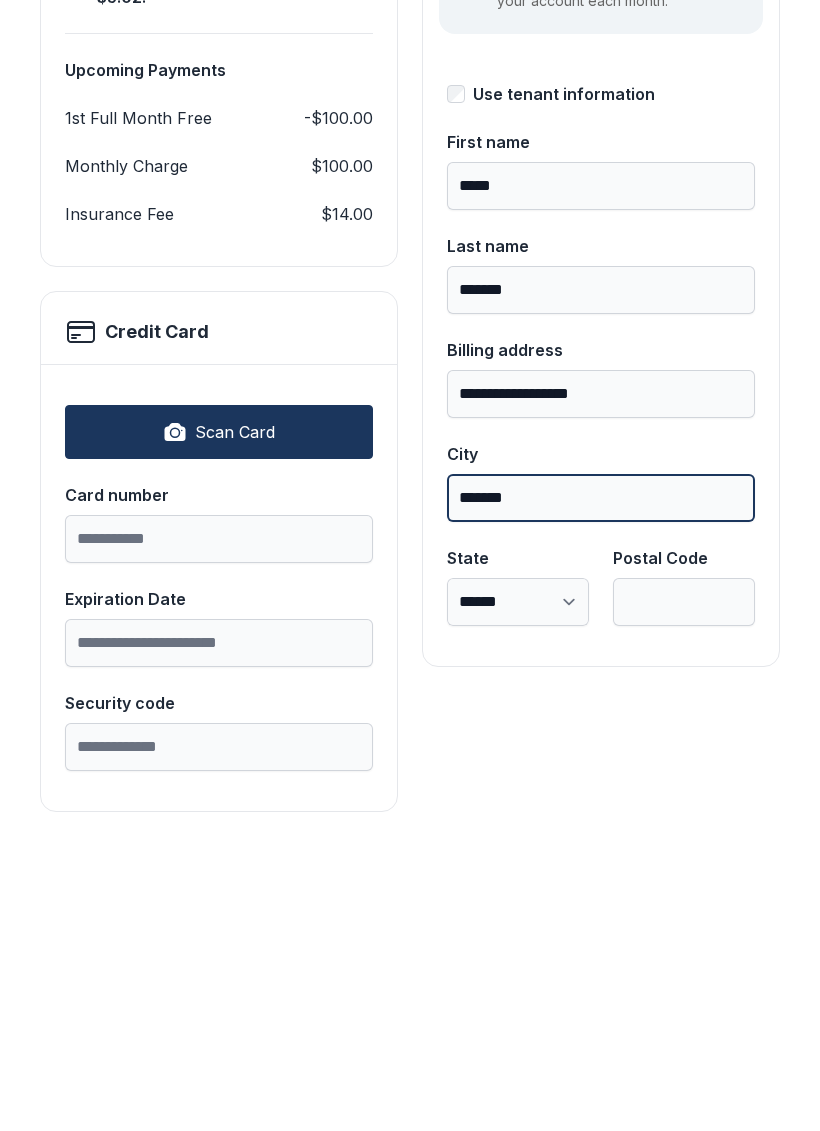 type on "*******" 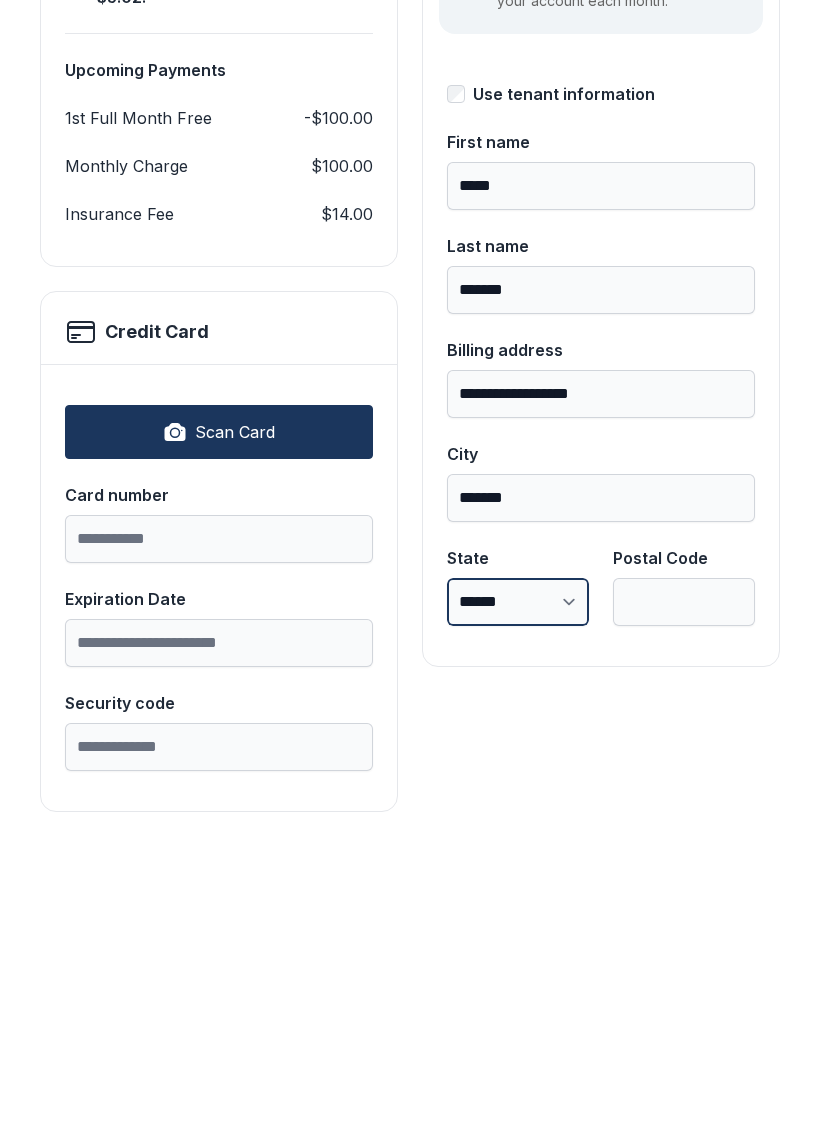 click on "**********" at bounding box center (518, 914) 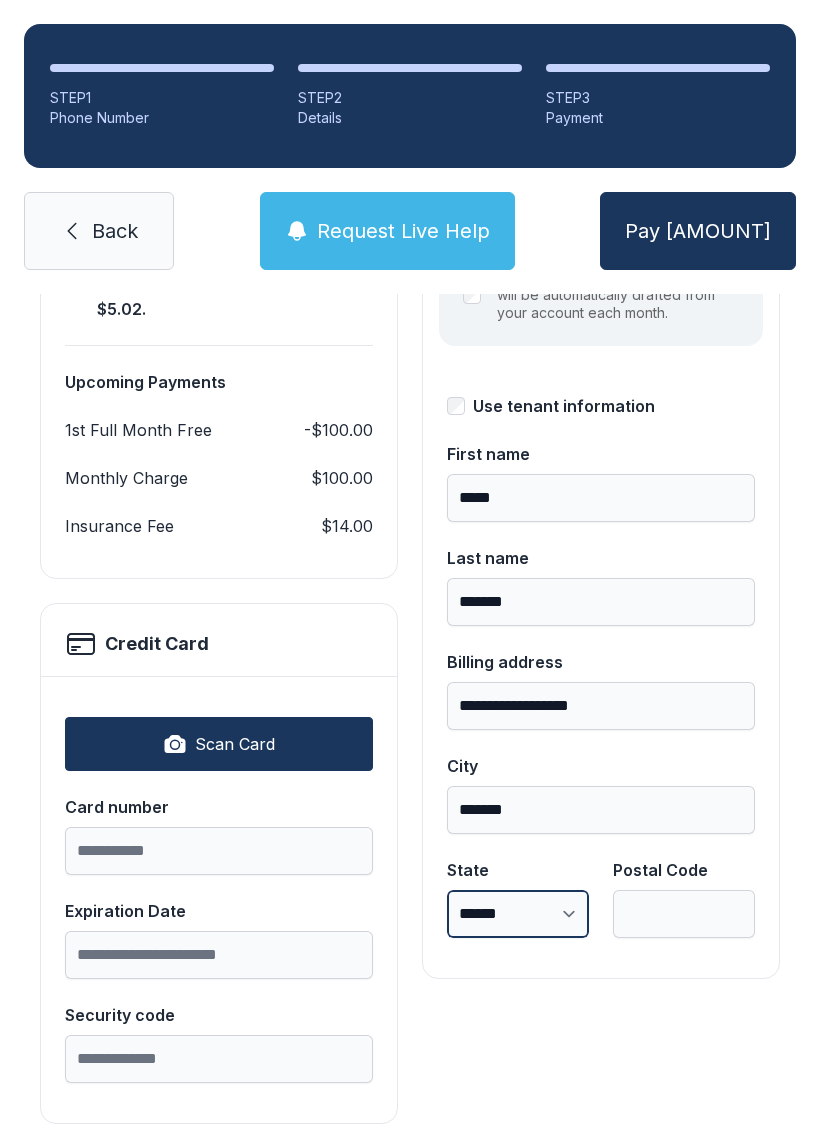 select on "**" 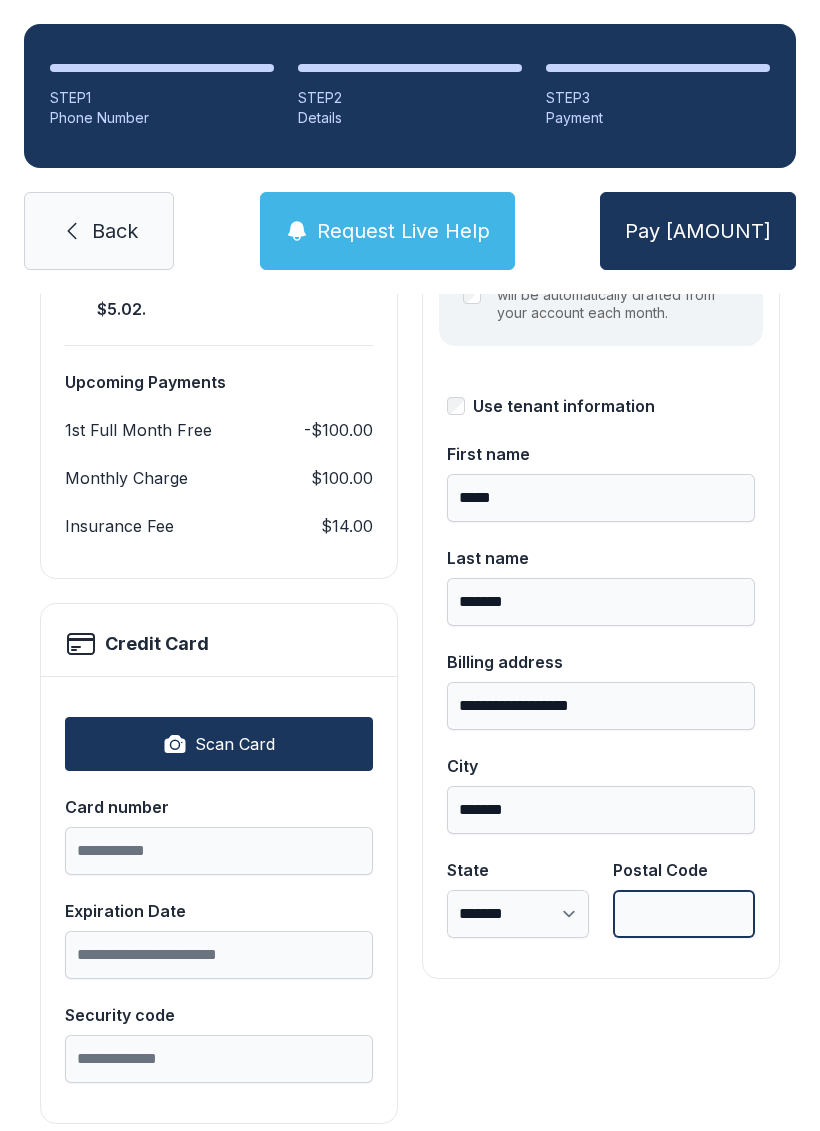 click on "Postal Code" at bounding box center (684, 914) 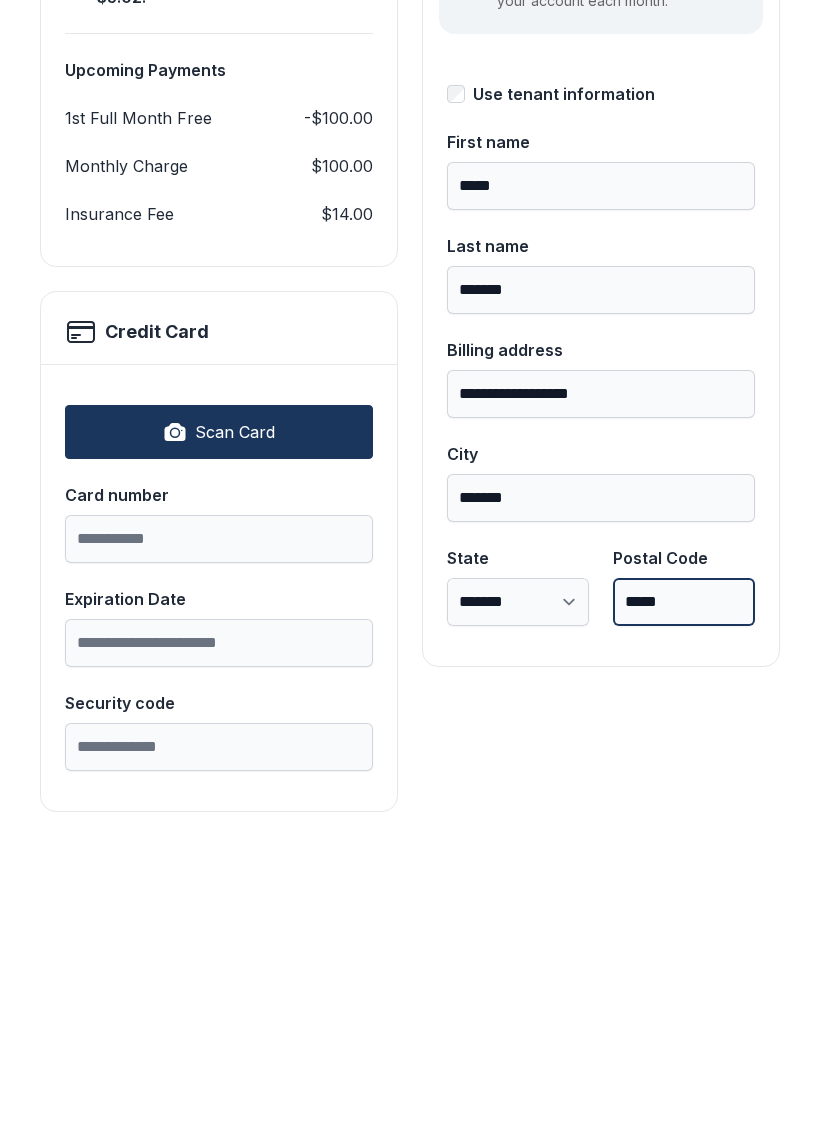 type on "*****" 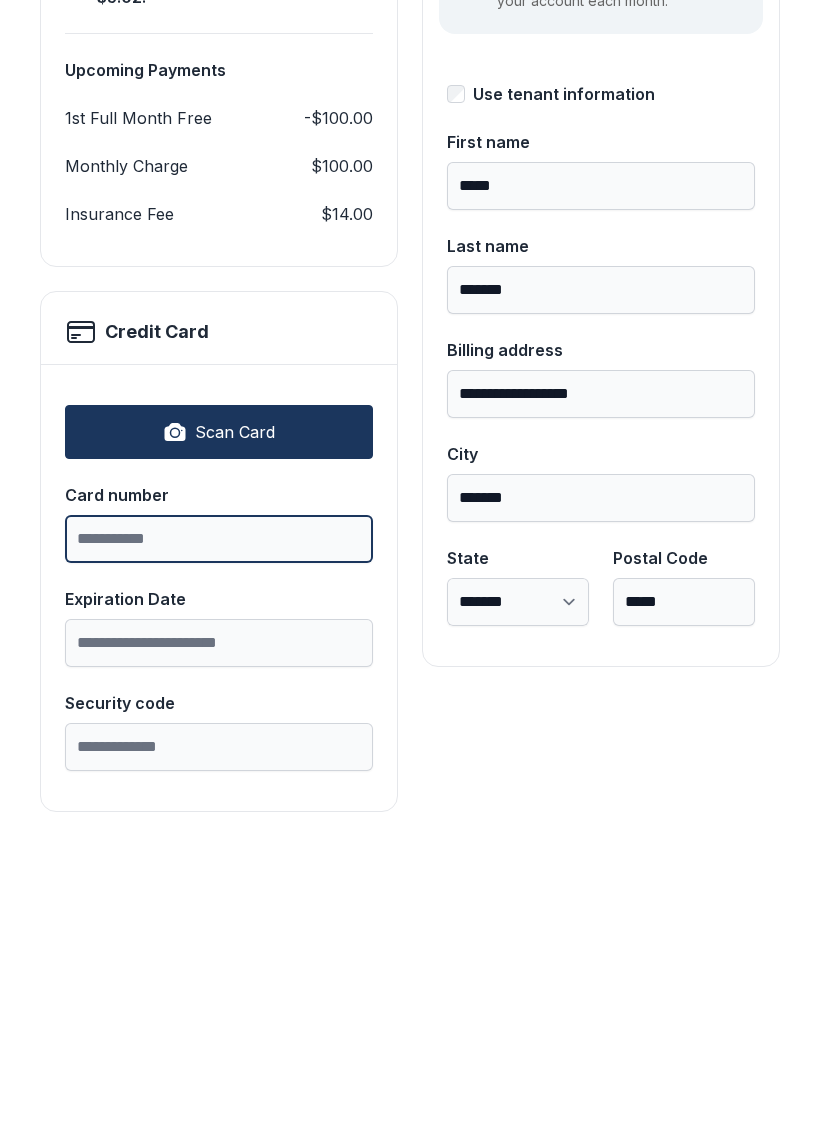 click on "Card number" at bounding box center (219, 851) 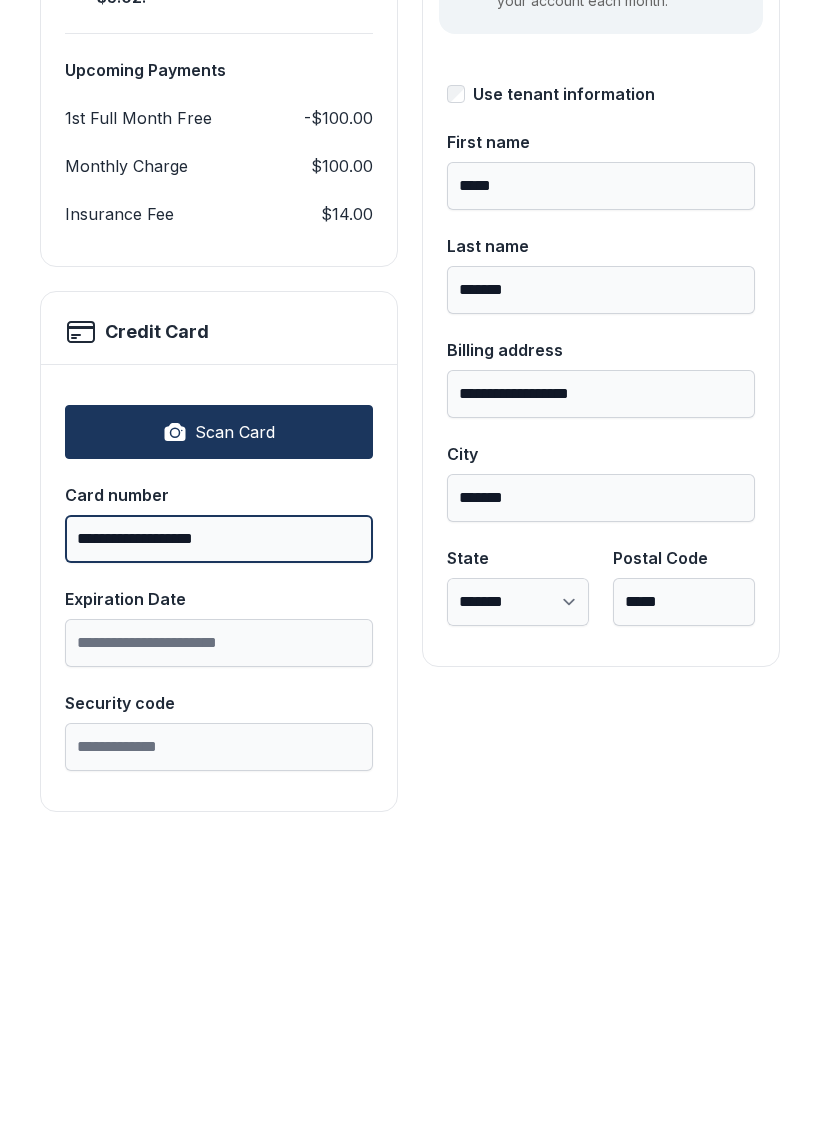 type on "**********" 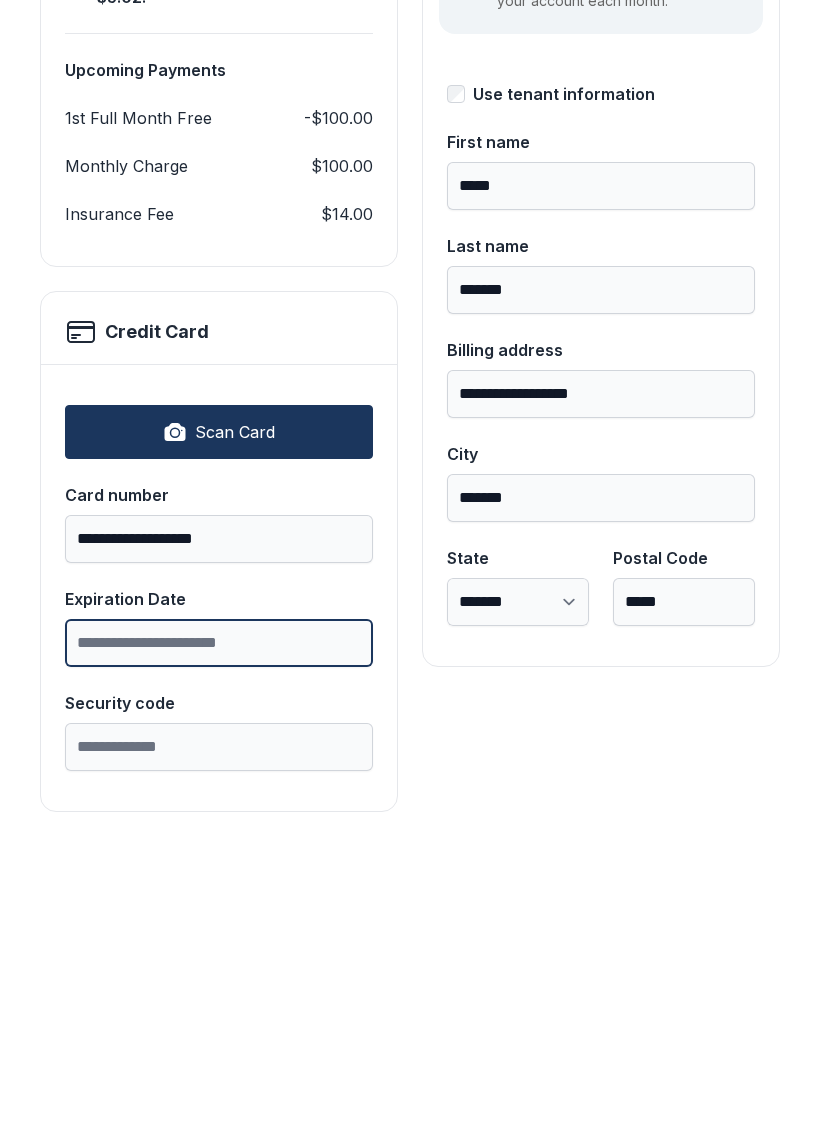 click on "Expiration Date" at bounding box center [219, 955] 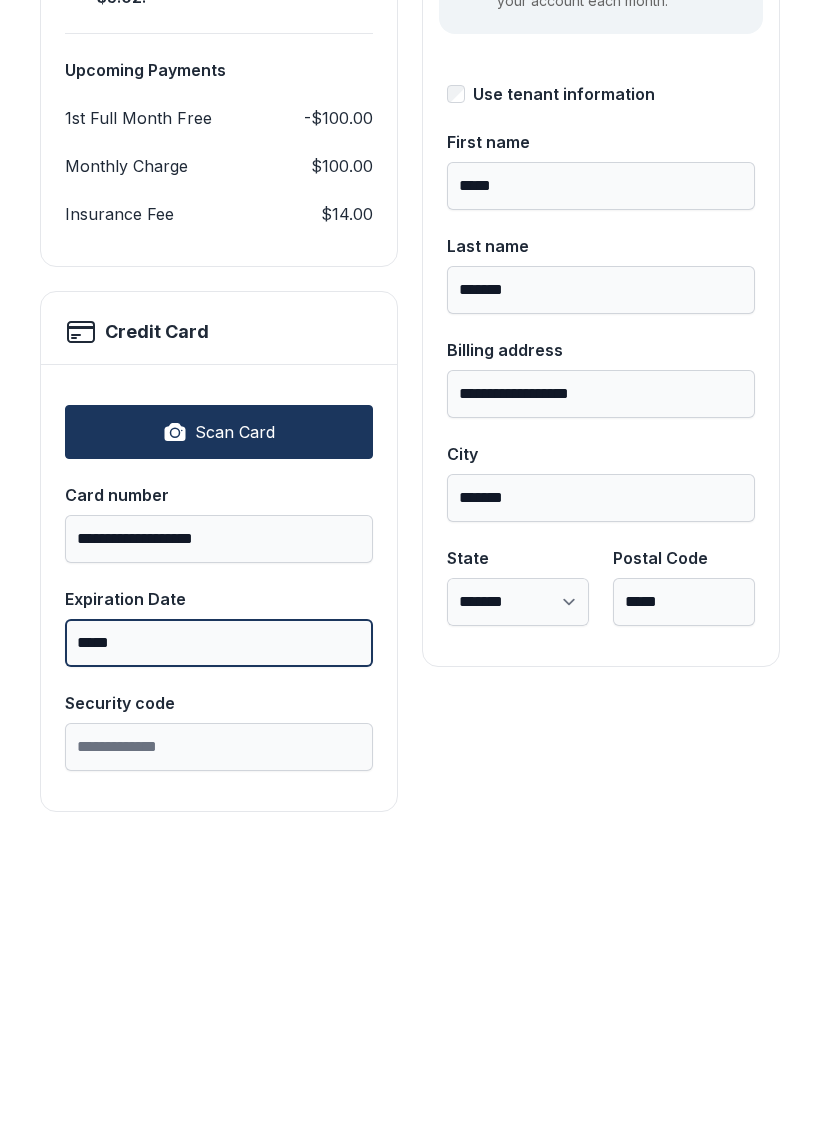 type on "*****" 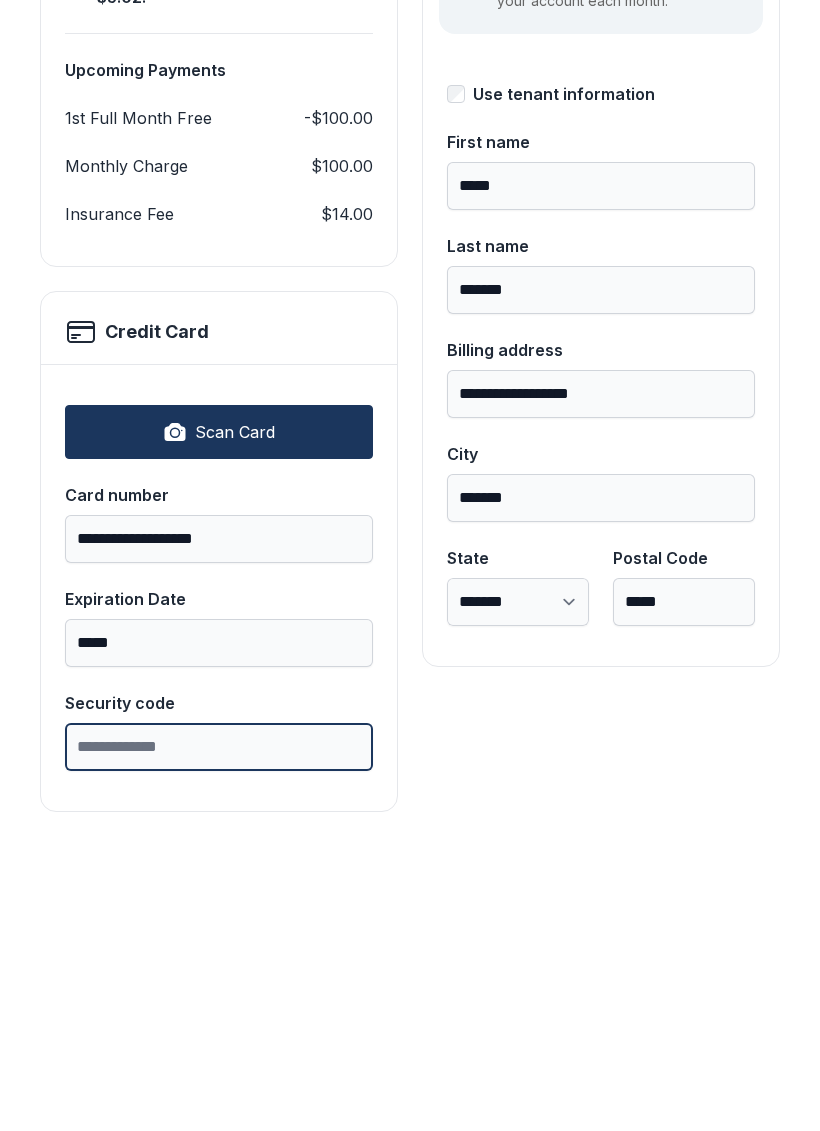 click on "Security code" at bounding box center (219, 1059) 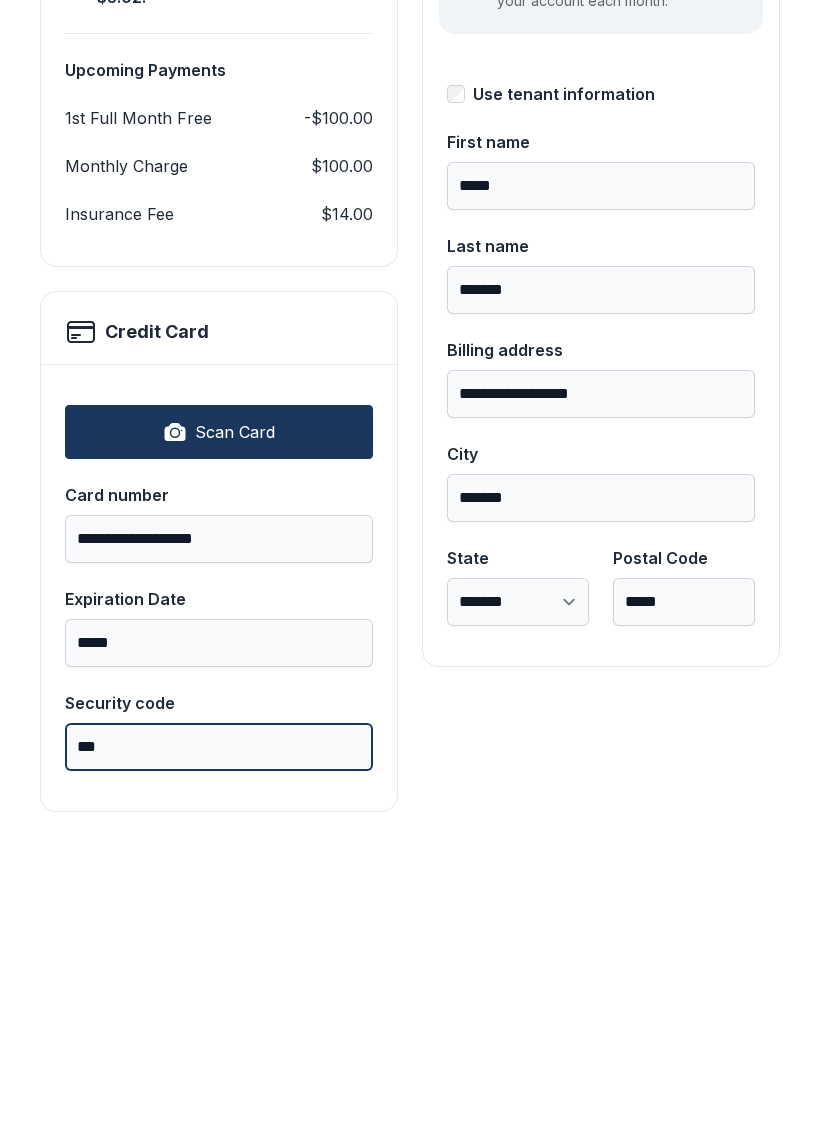 type on "***" 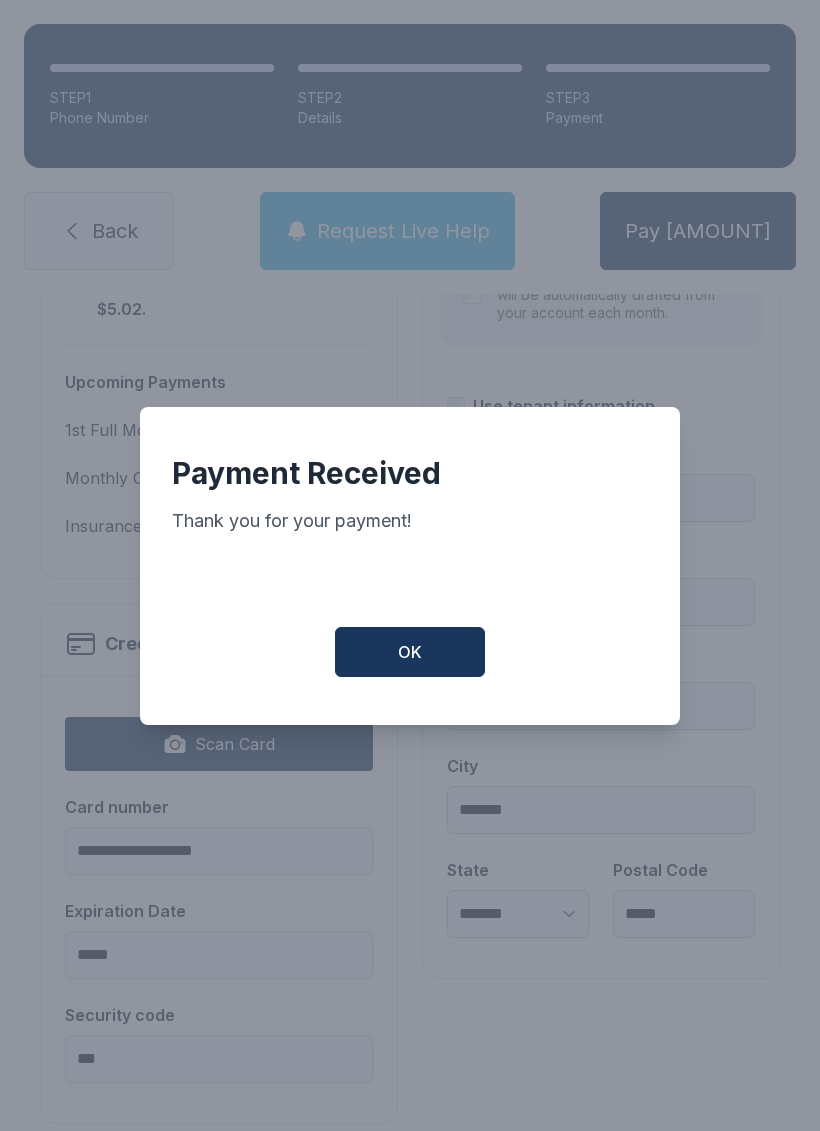 click on "OK" at bounding box center (410, 652) 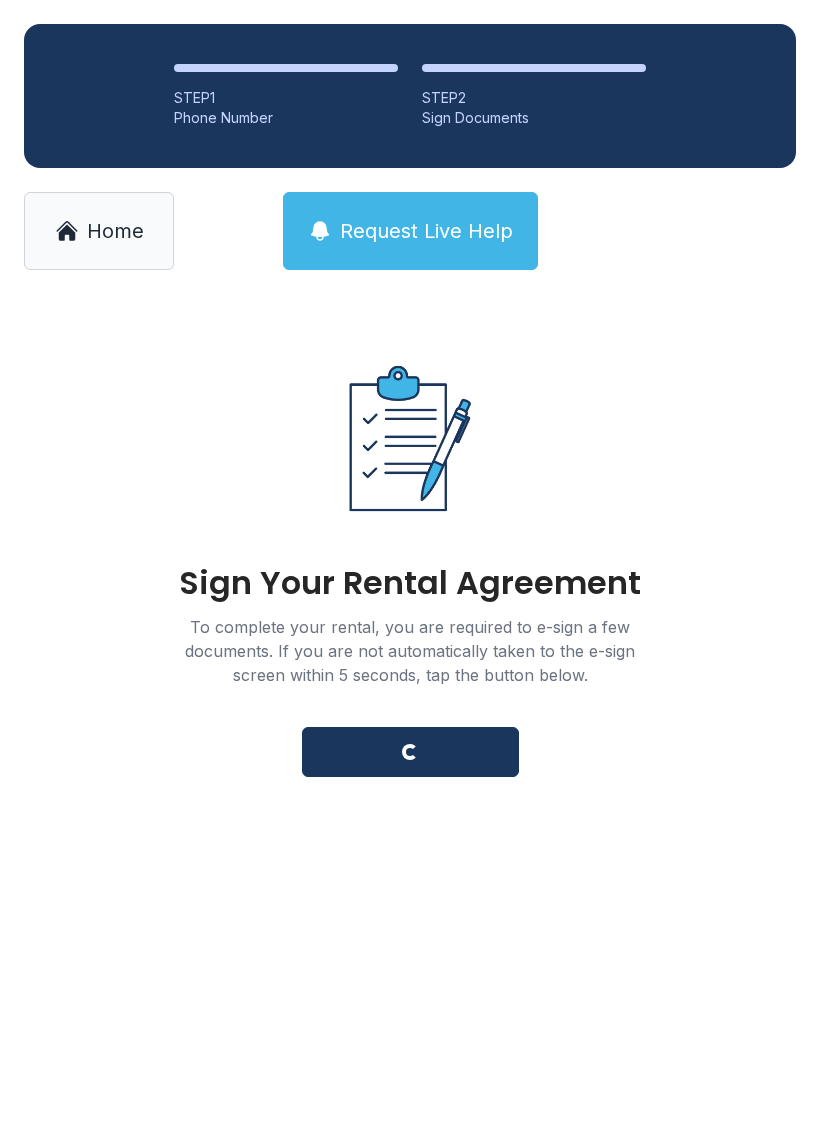 scroll, scrollTop: 0, scrollLeft: 0, axis: both 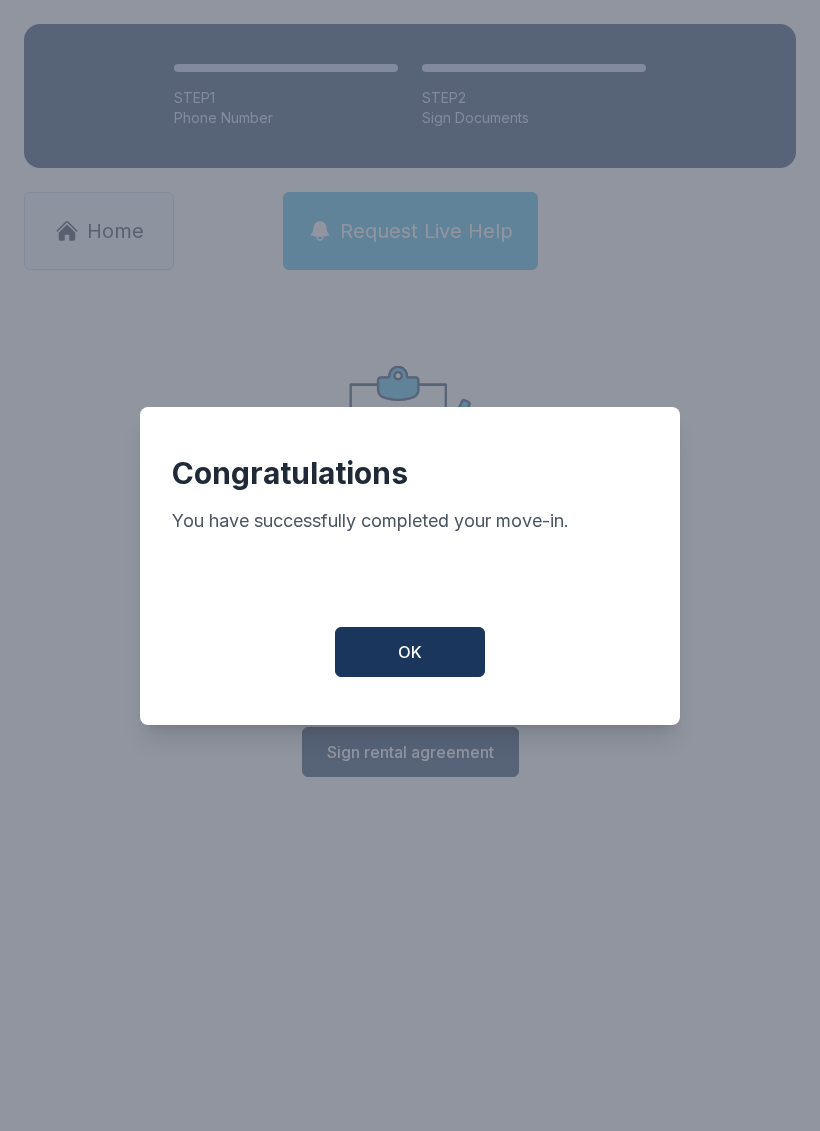 click on "OK" at bounding box center (410, 652) 